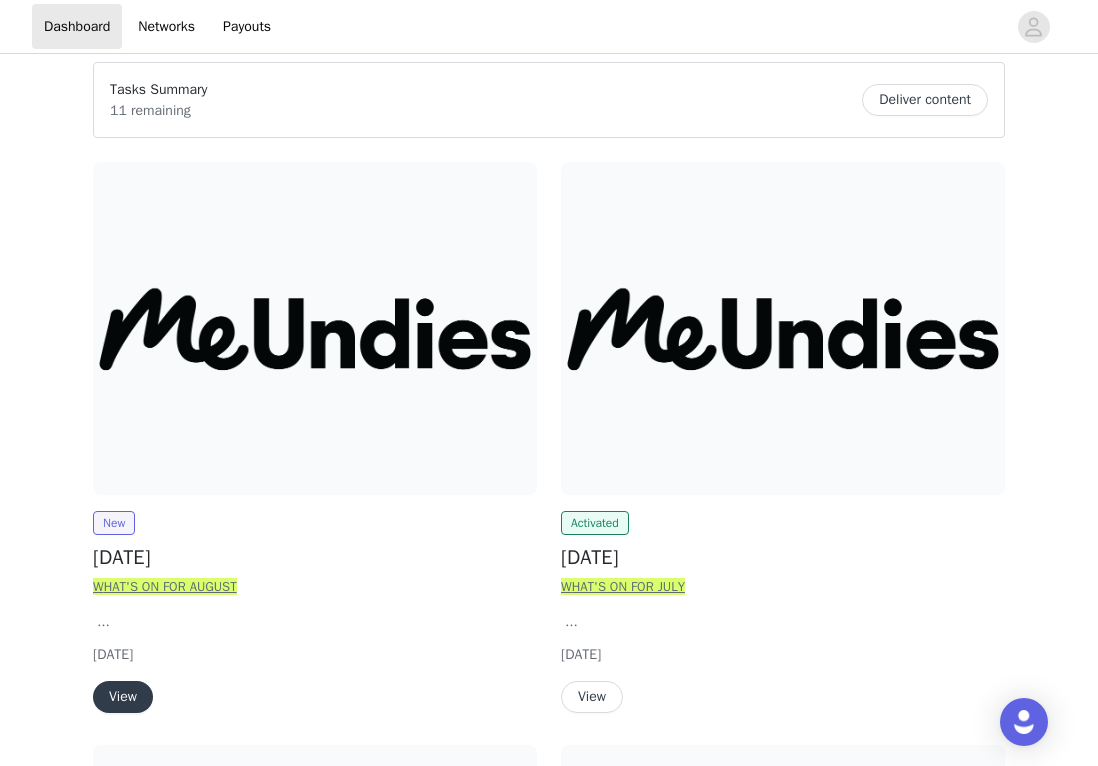 scroll, scrollTop: 160, scrollLeft: 0, axis: vertical 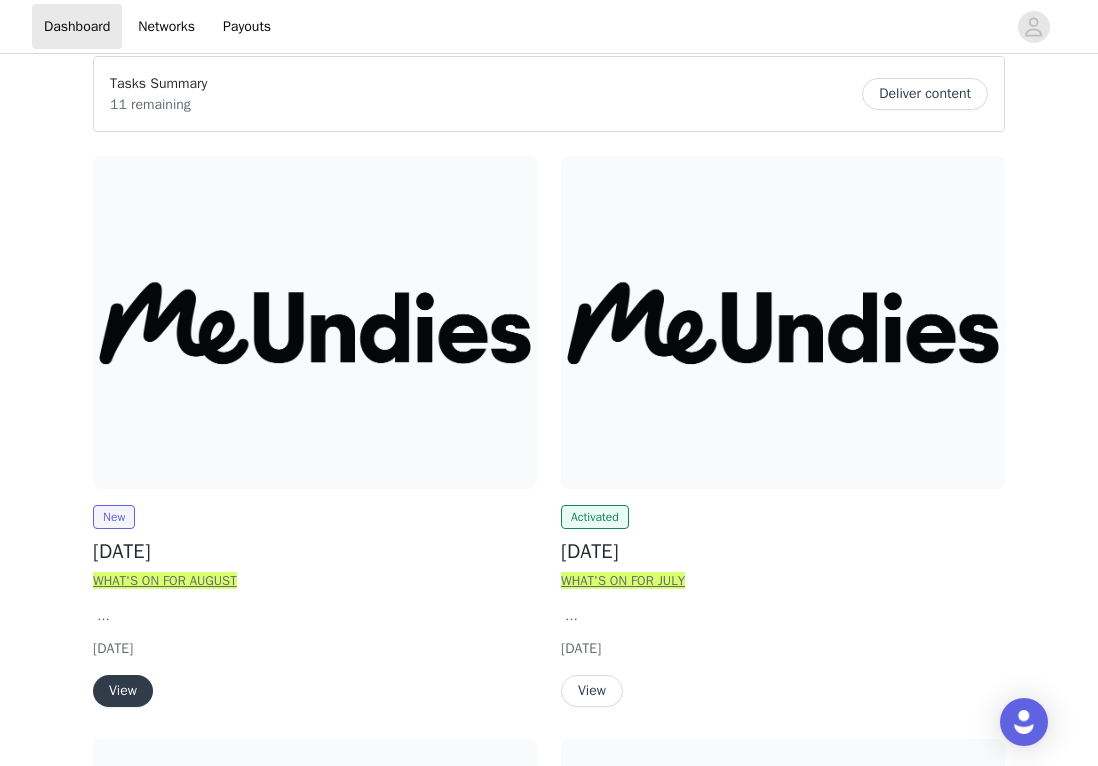 click at bounding box center (315, 322) 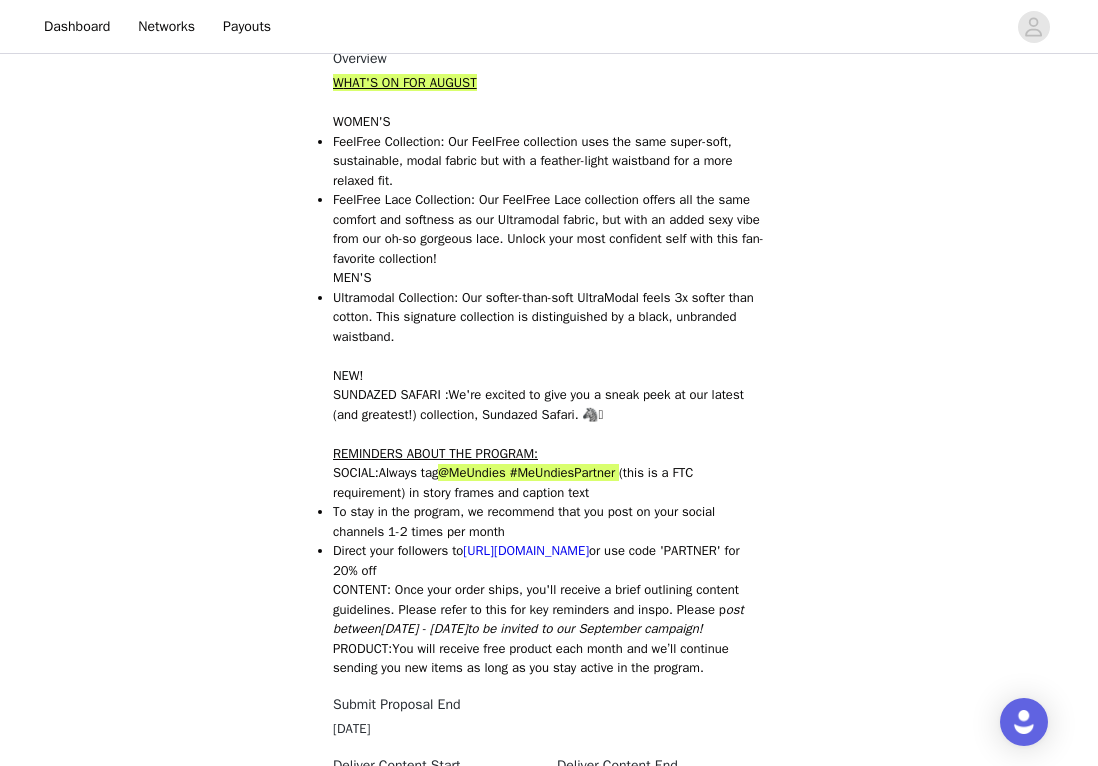 scroll, scrollTop: 1048, scrollLeft: 0, axis: vertical 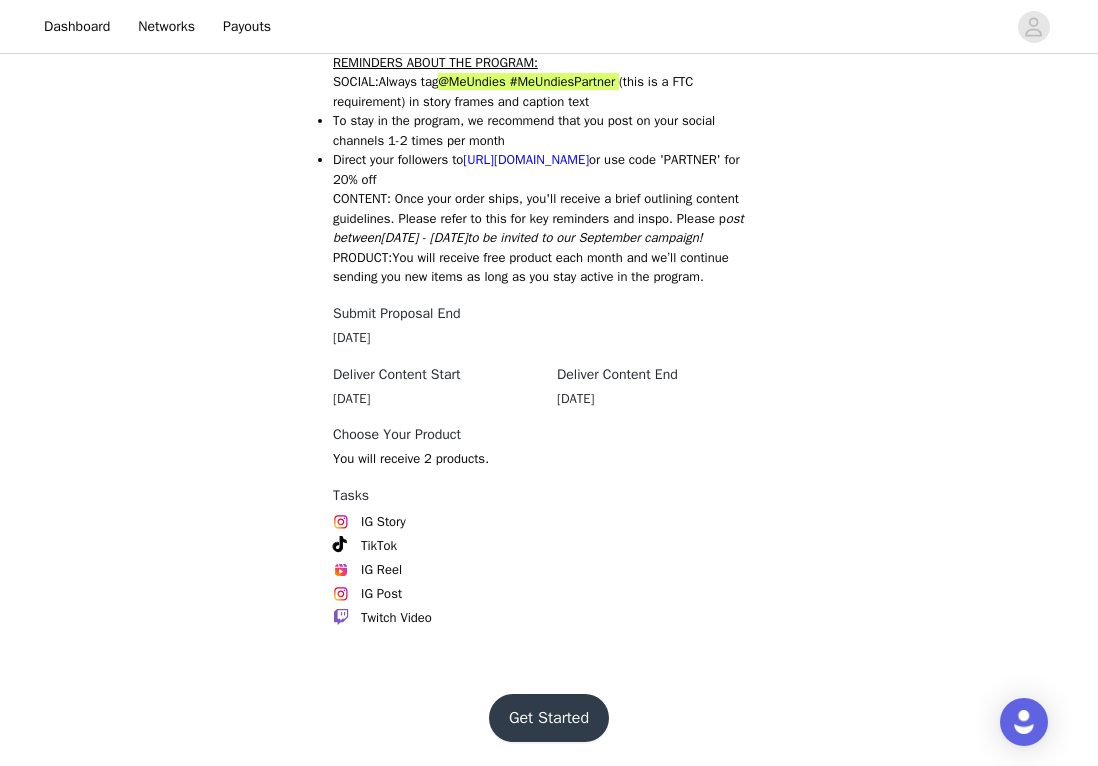click on "Get Started" at bounding box center [549, 718] 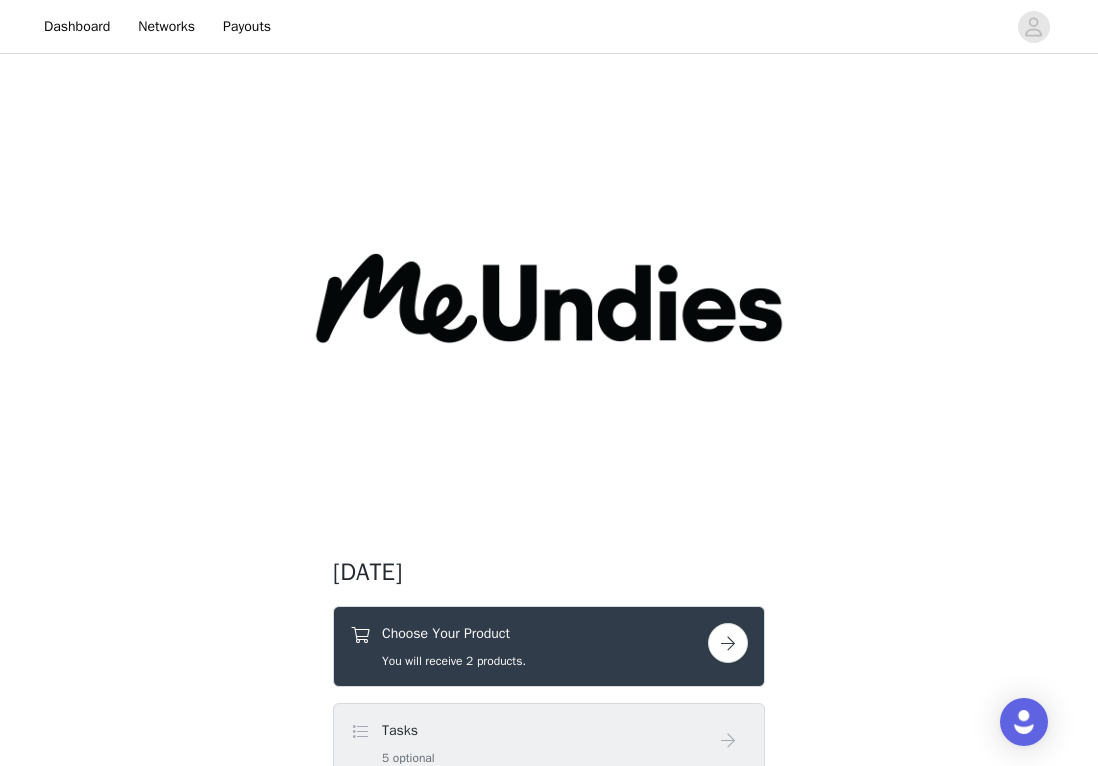 click at bounding box center (728, 643) 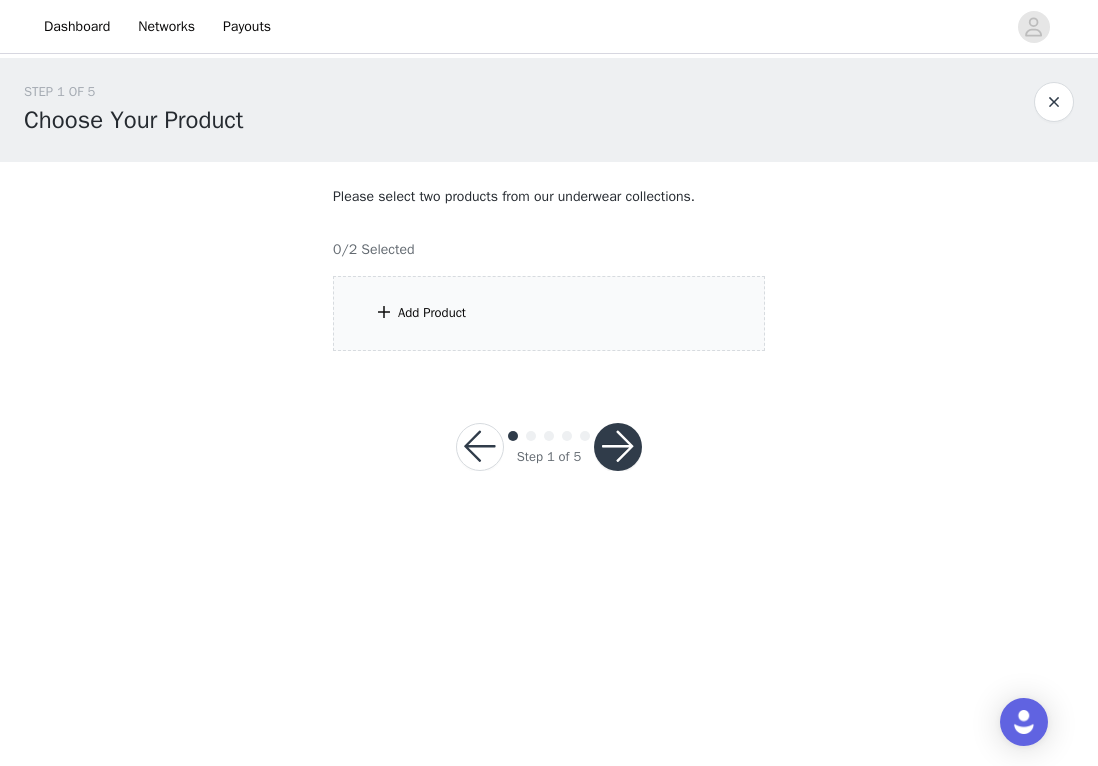click on "Add Product" at bounding box center (549, 313) 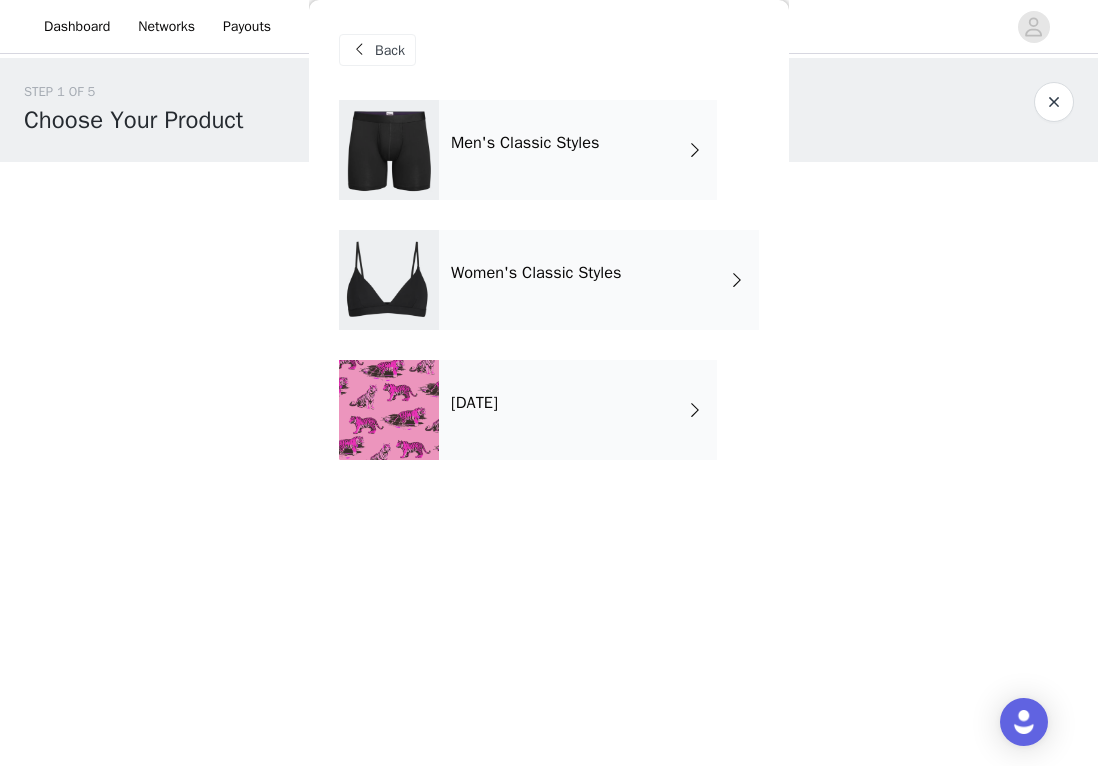 click on "[DATE]" at bounding box center (578, 410) 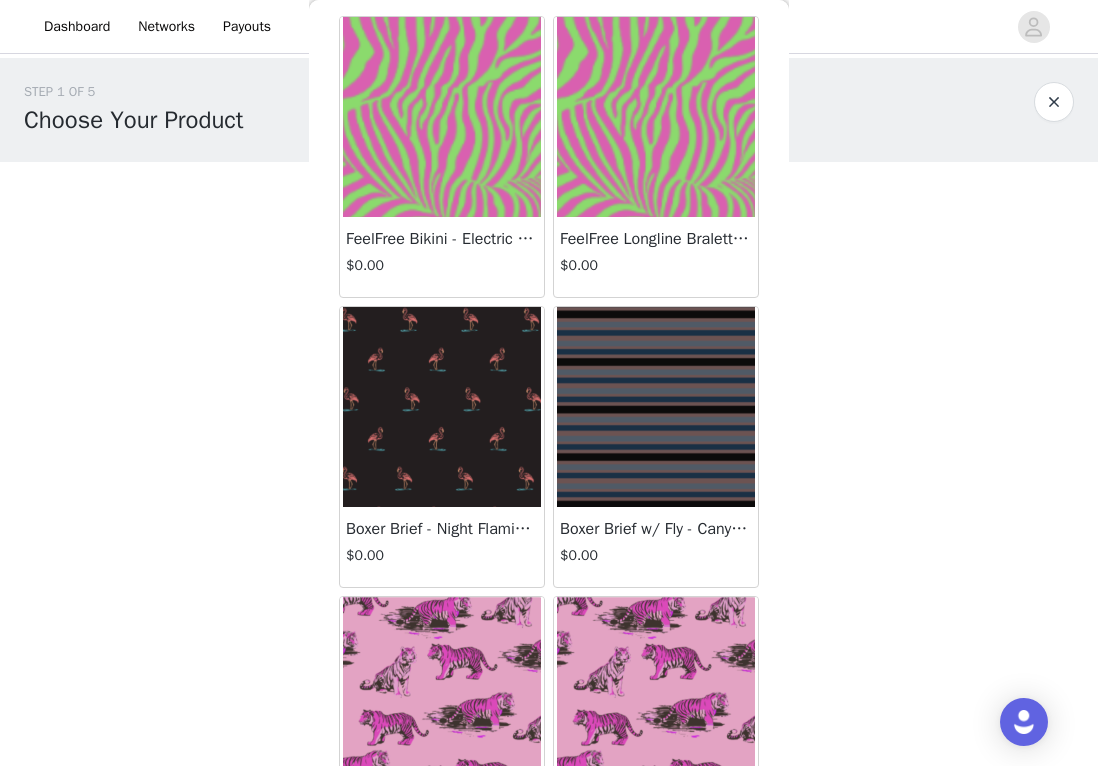 scroll, scrollTop: 0, scrollLeft: 0, axis: both 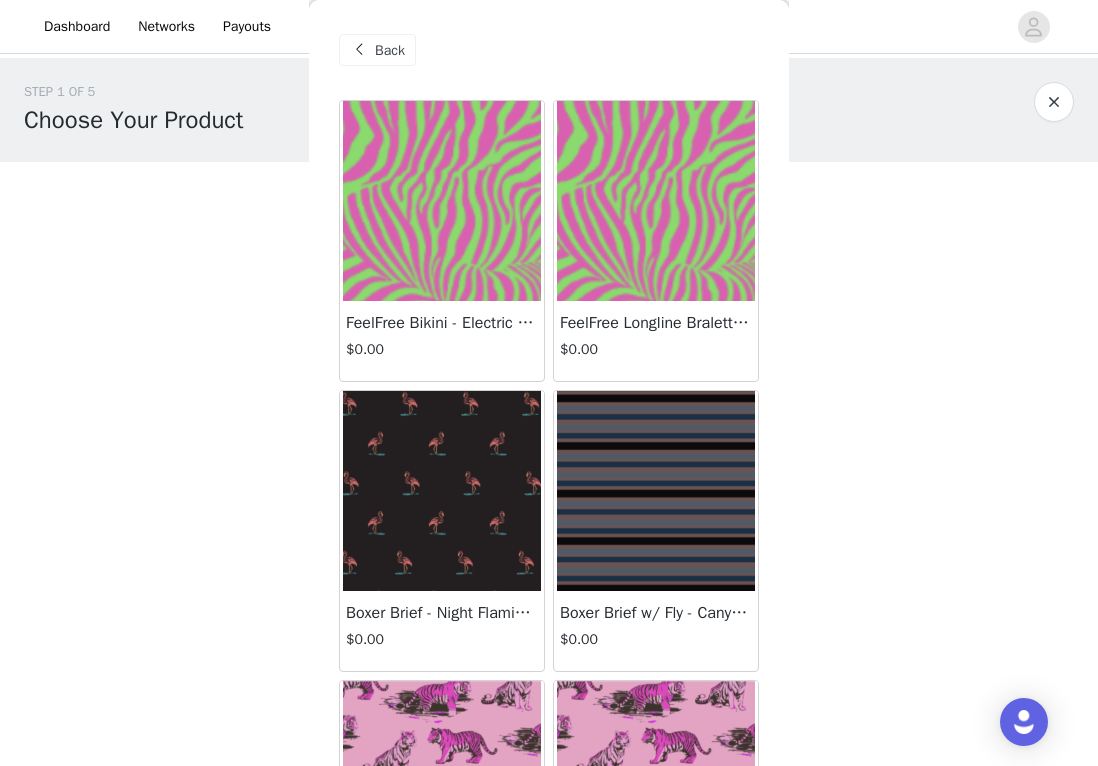 click at bounding box center (359, 50) 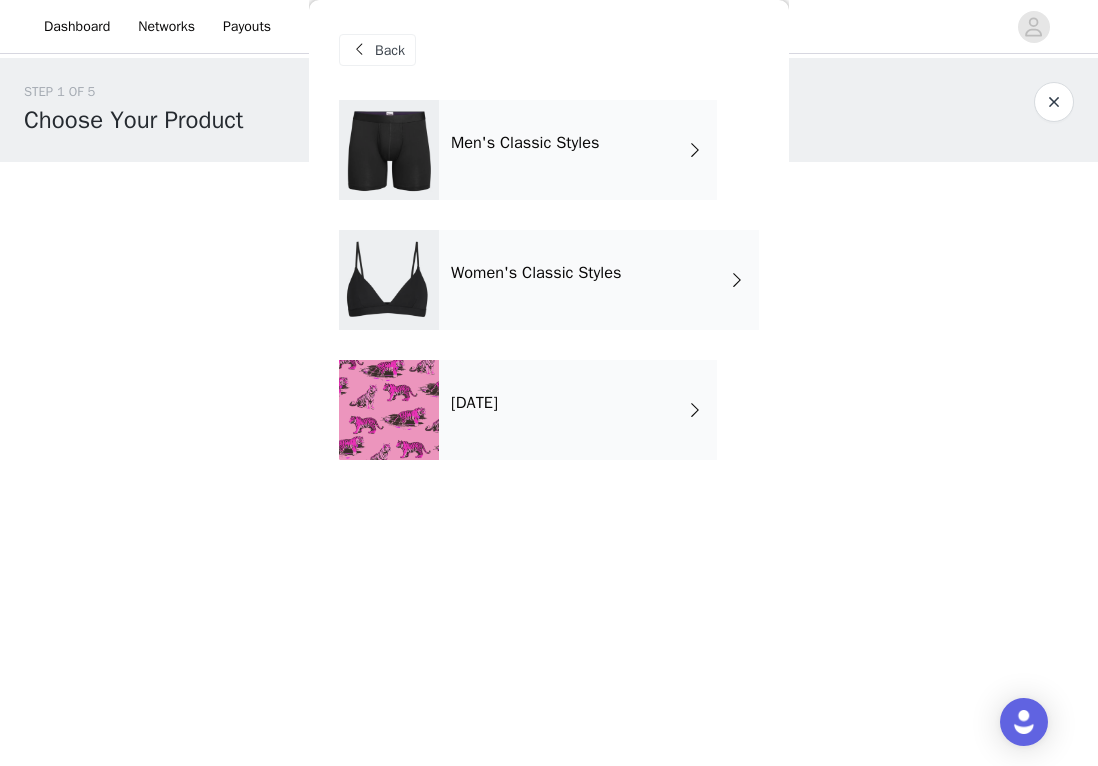 click on "Women's Classic Styles" at bounding box center [536, 273] 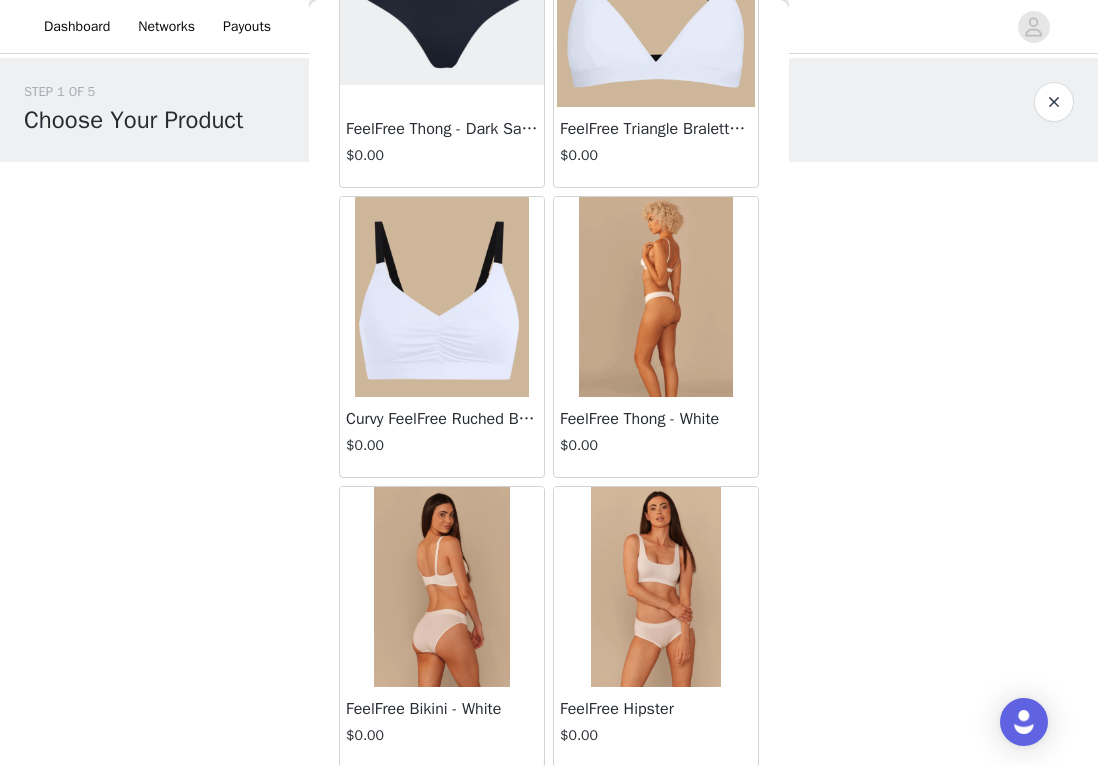 scroll, scrollTop: 2294, scrollLeft: 0, axis: vertical 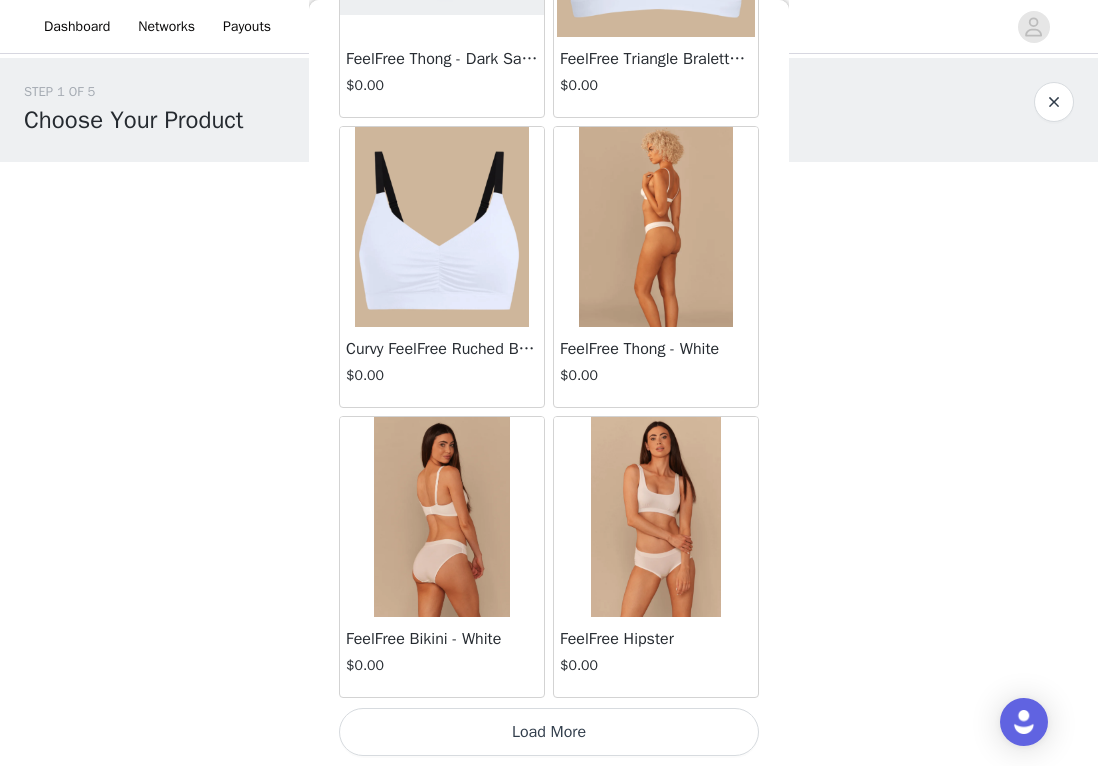 click on "Load More" at bounding box center (549, 732) 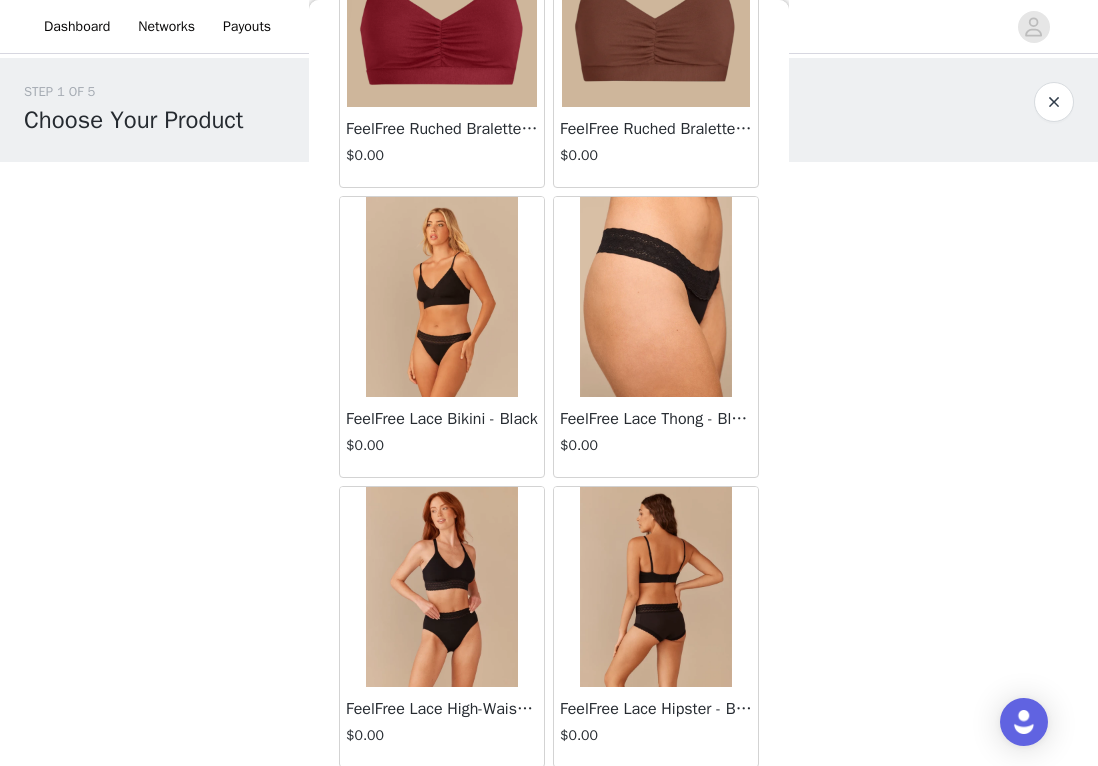 scroll, scrollTop: 5194, scrollLeft: 0, axis: vertical 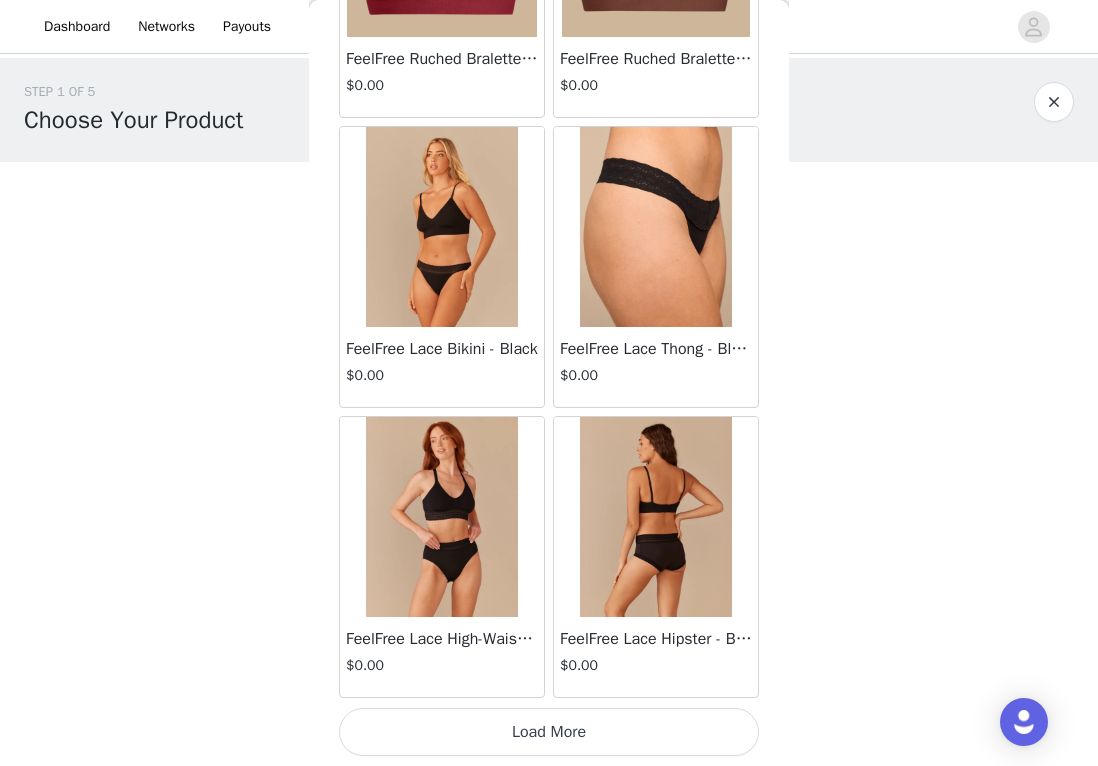 click on "Load More" at bounding box center (549, 732) 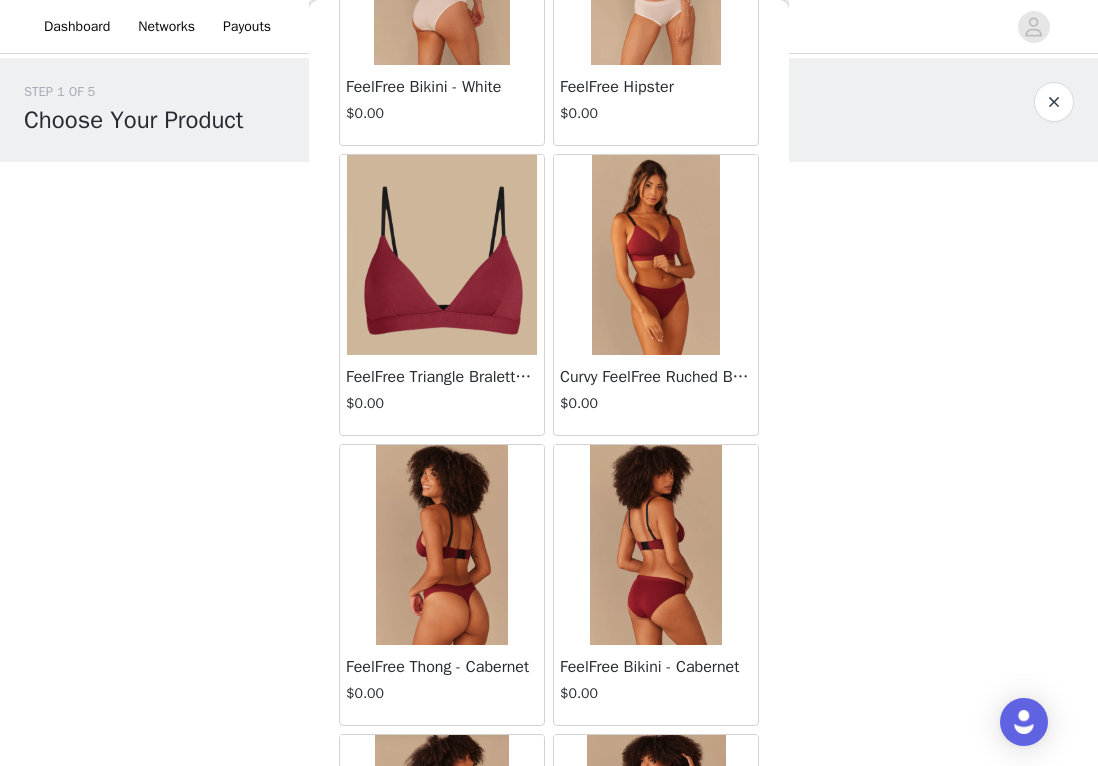 scroll, scrollTop: 2867, scrollLeft: 0, axis: vertical 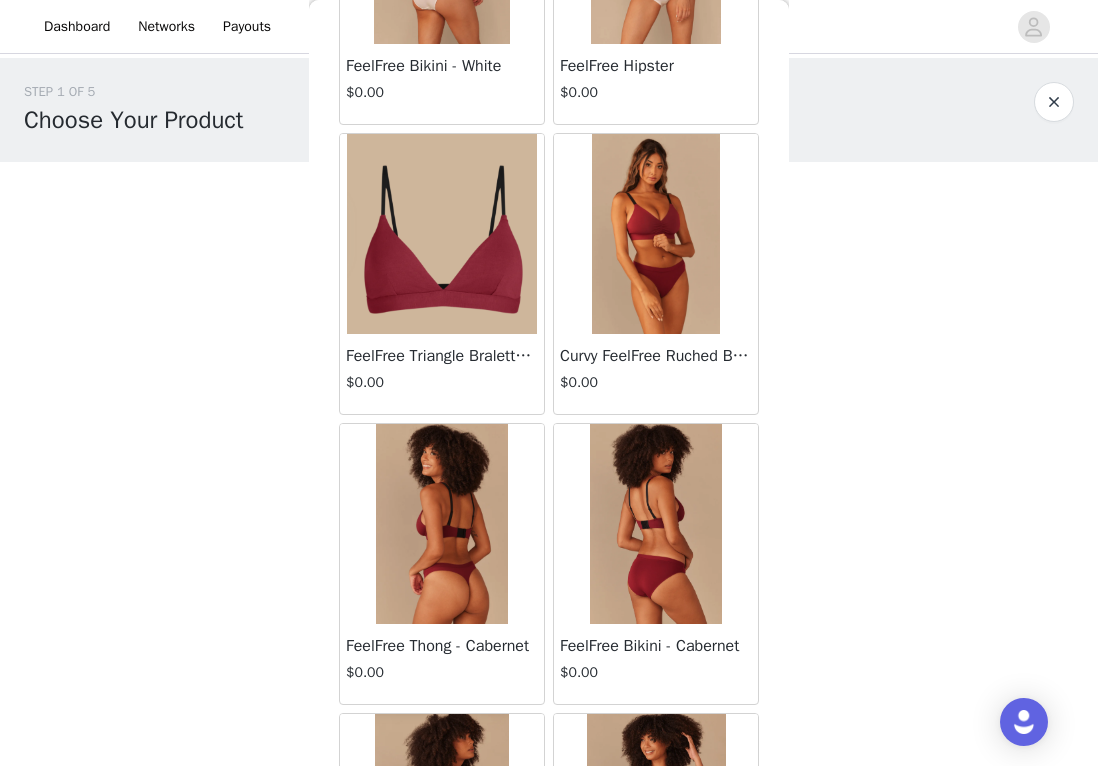 click at bounding box center (656, 524) 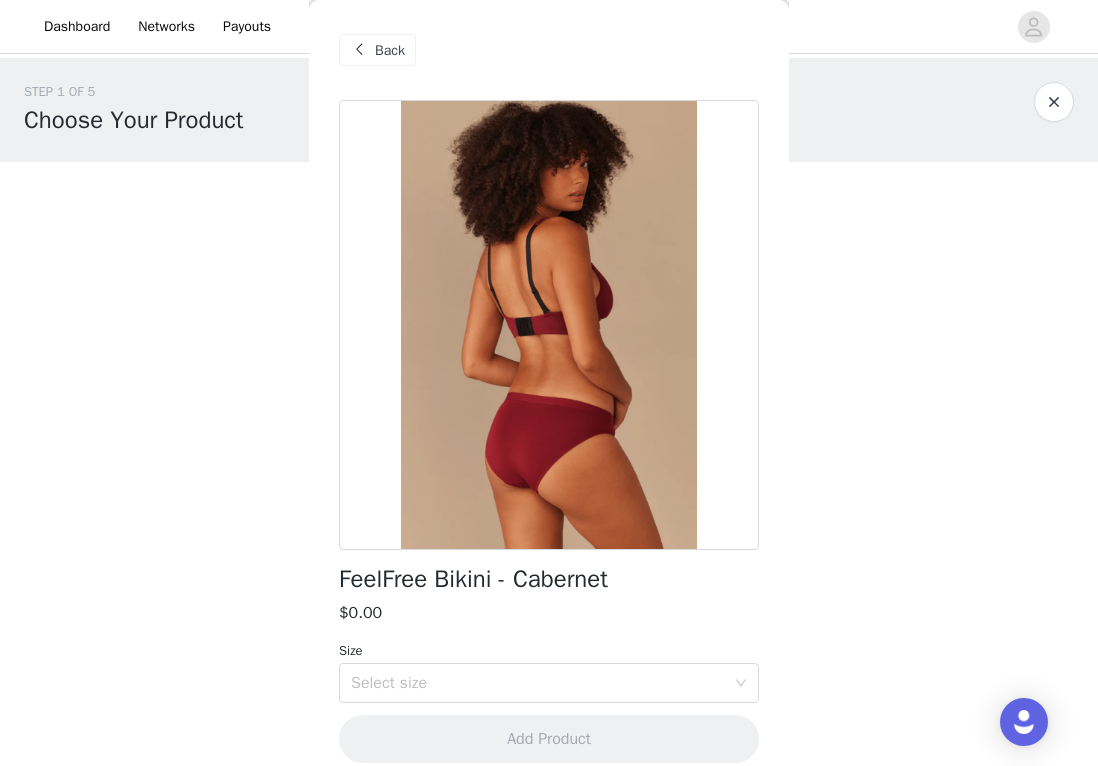 scroll, scrollTop: 20, scrollLeft: 0, axis: vertical 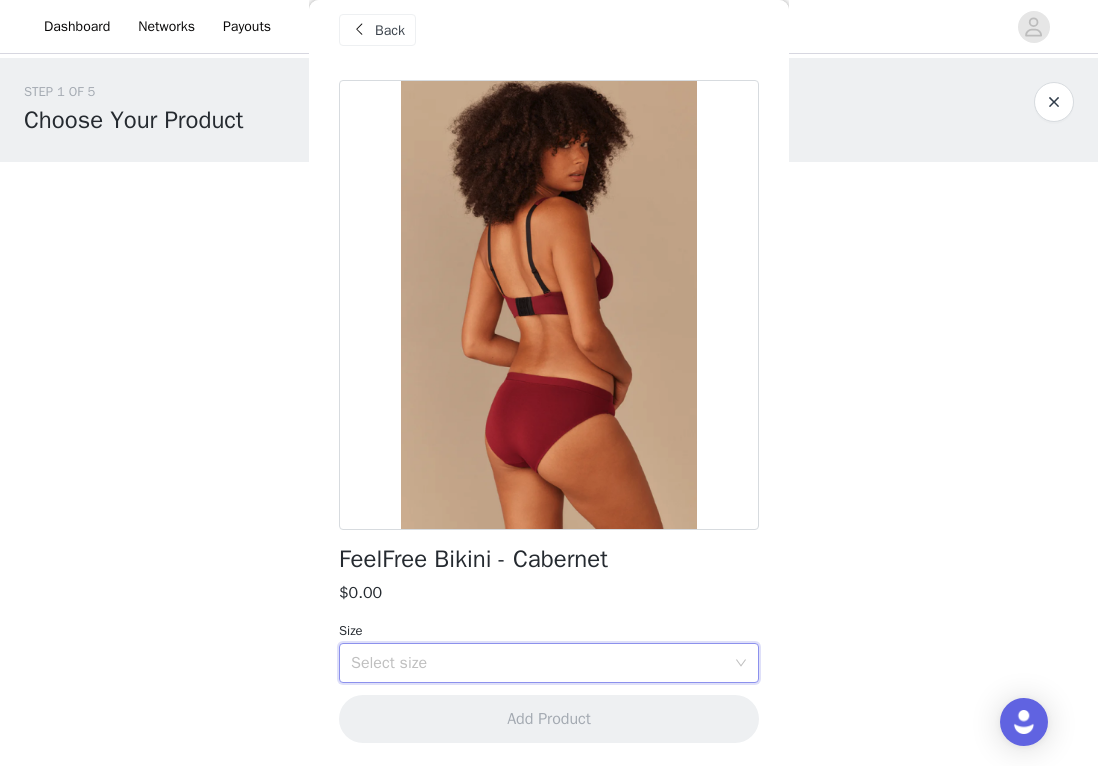 click on "Select size" at bounding box center (542, 663) 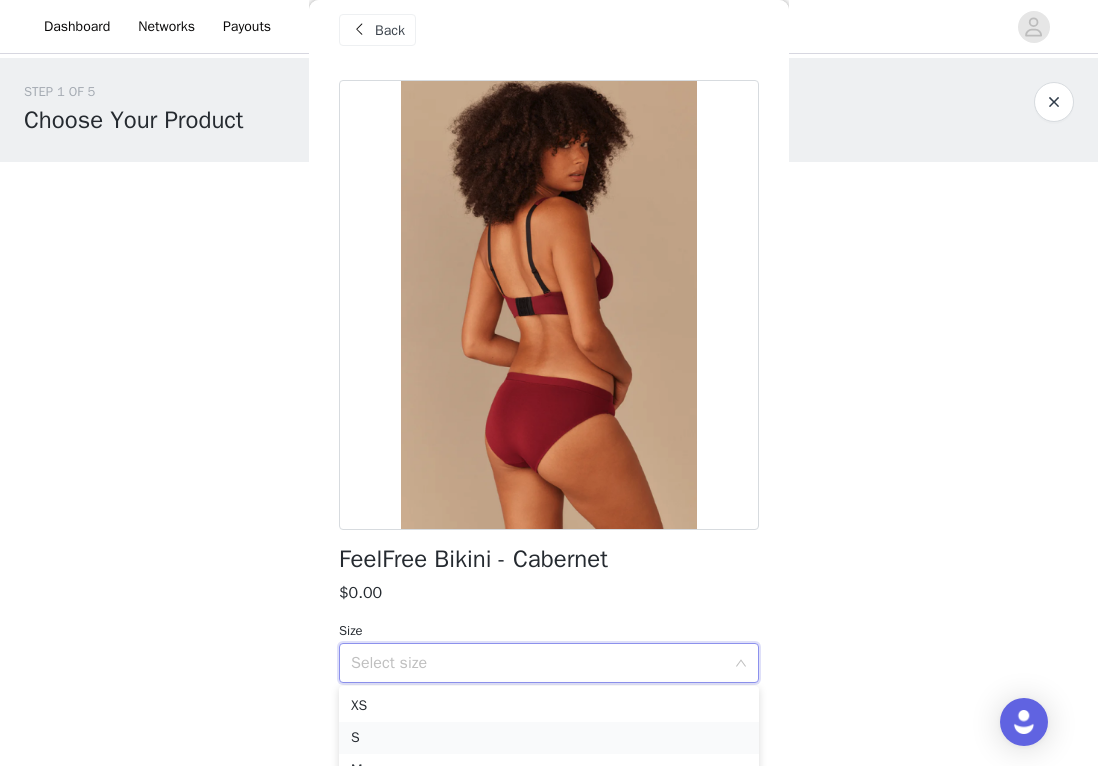 click on "S" at bounding box center [549, 738] 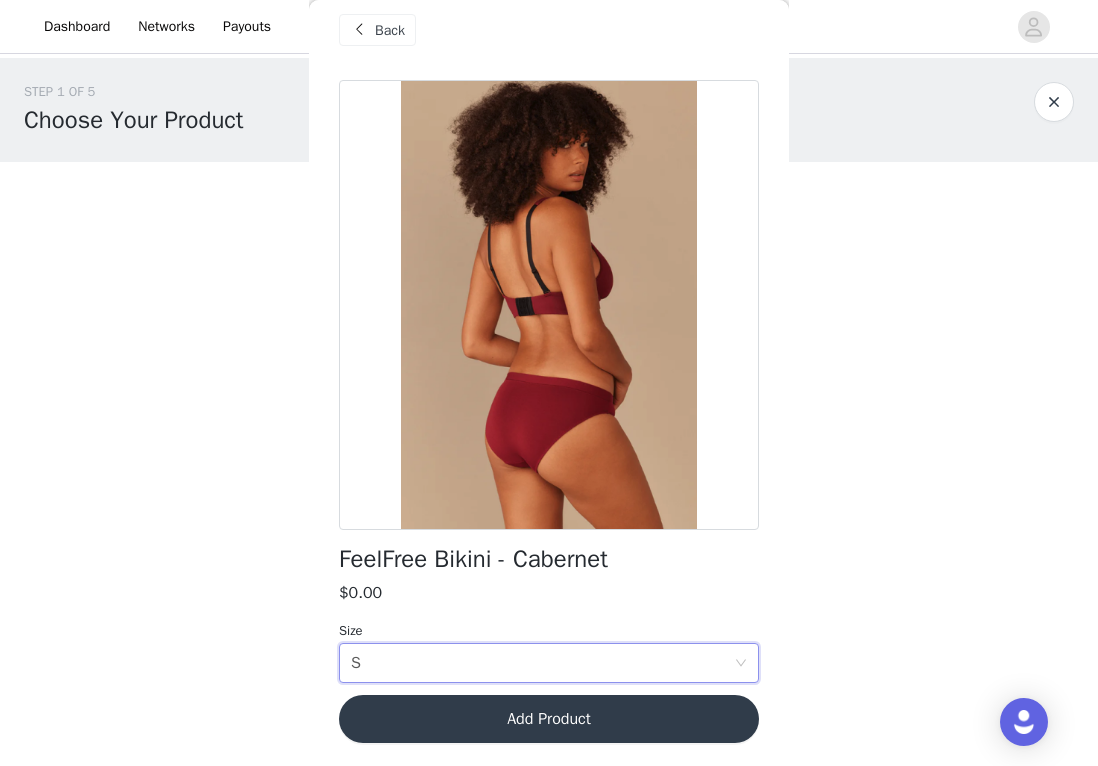 click on "Add Product" at bounding box center (549, 719) 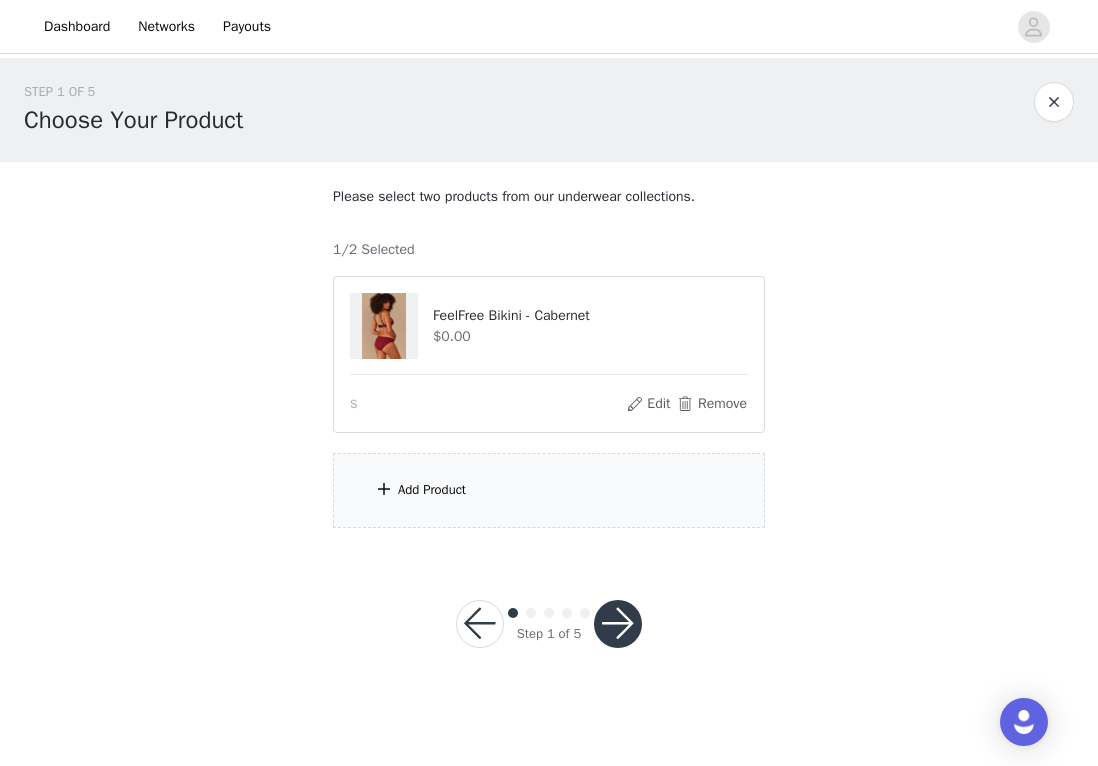 click on "Add Product" at bounding box center (549, 490) 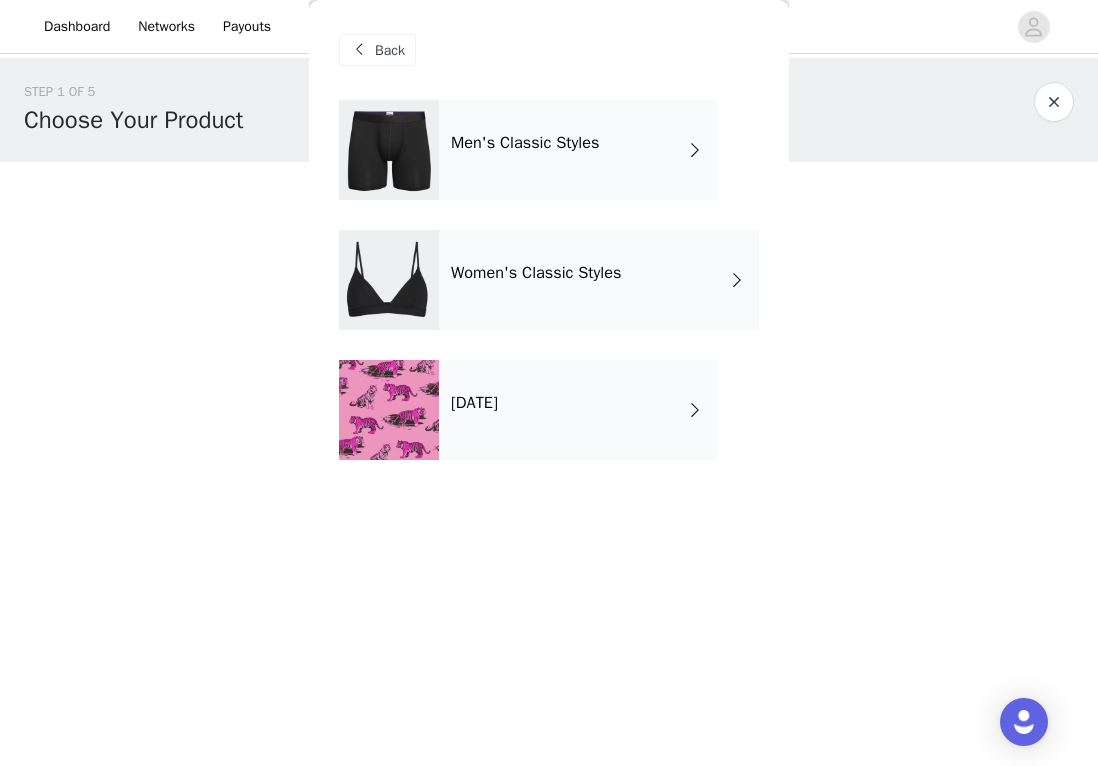 click on "Women's Classic Styles" at bounding box center [599, 280] 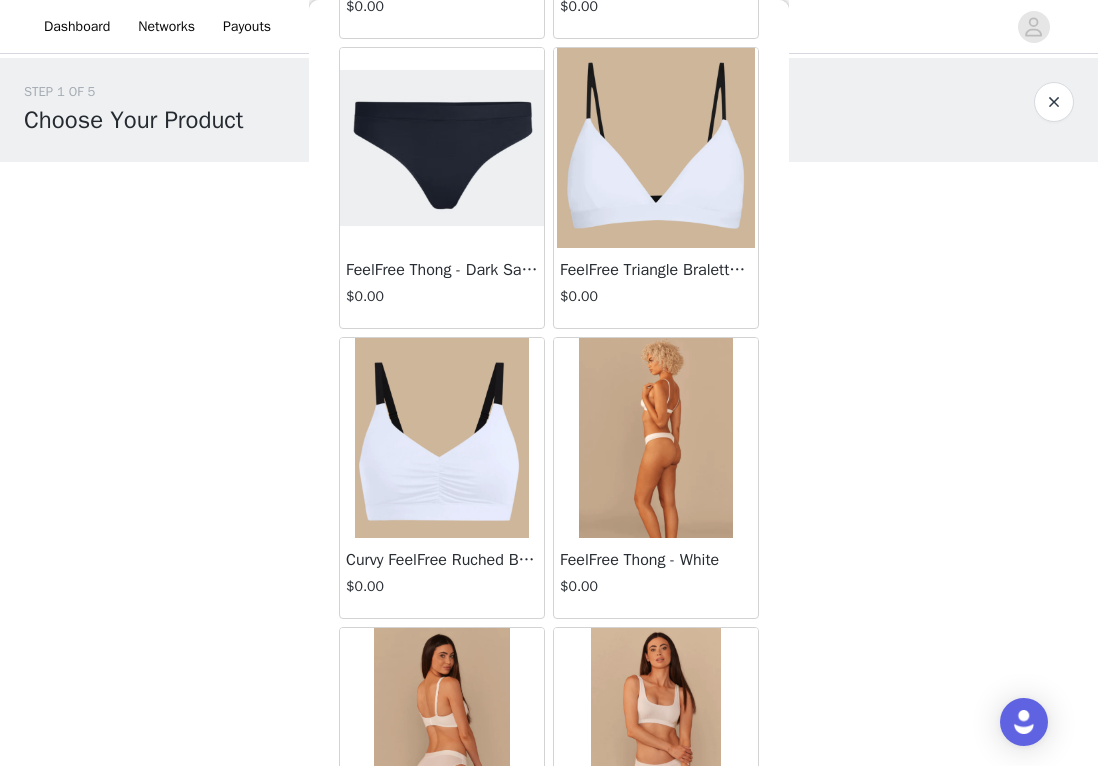 scroll, scrollTop: 2294, scrollLeft: 0, axis: vertical 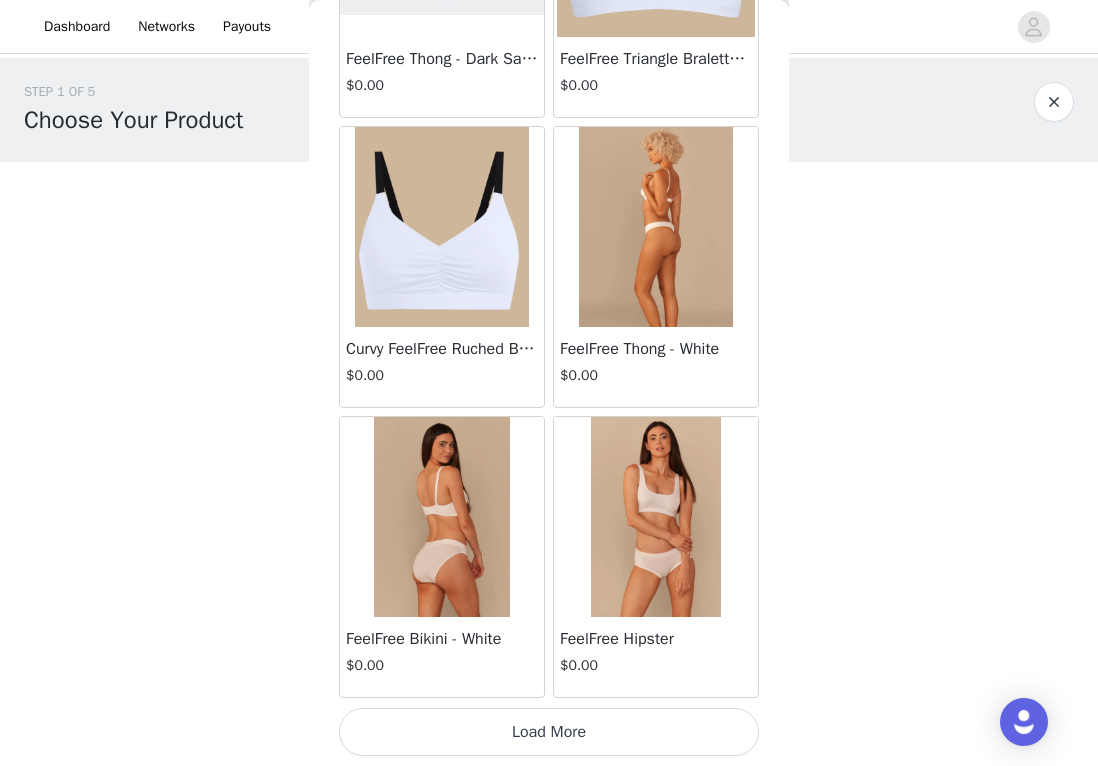 click on "Load More" at bounding box center [549, 732] 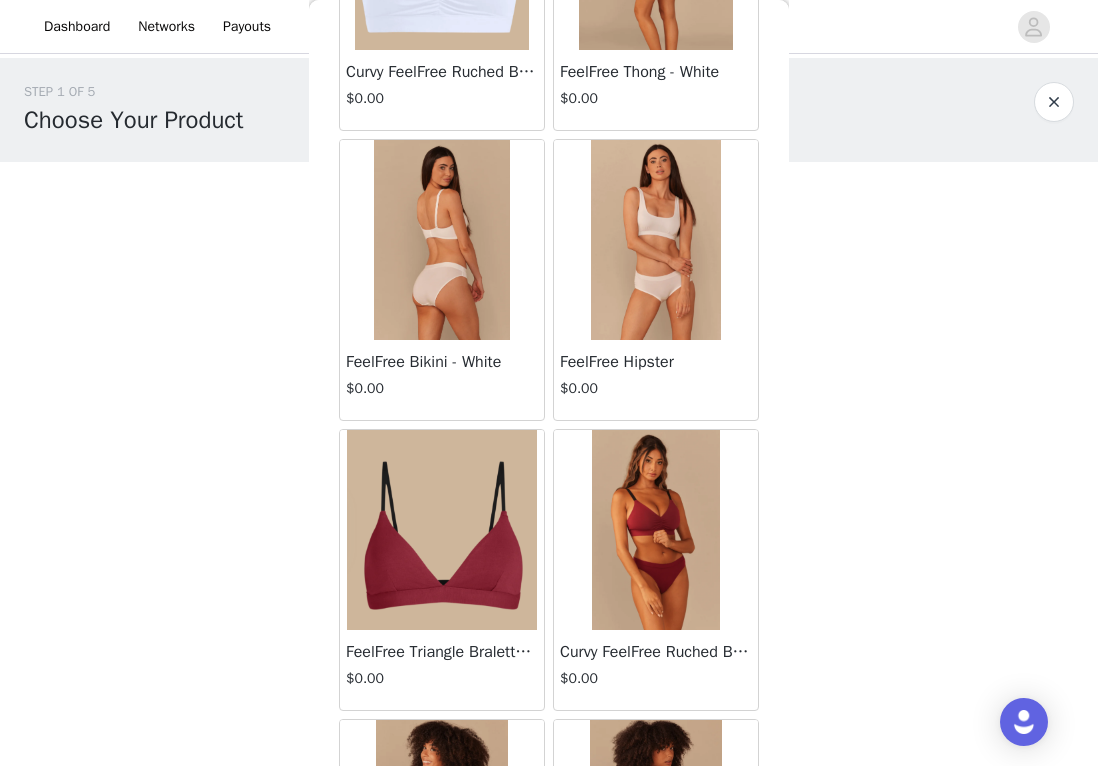 scroll, scrollTop: 2802, scrollLeft: 0, axis: vertical 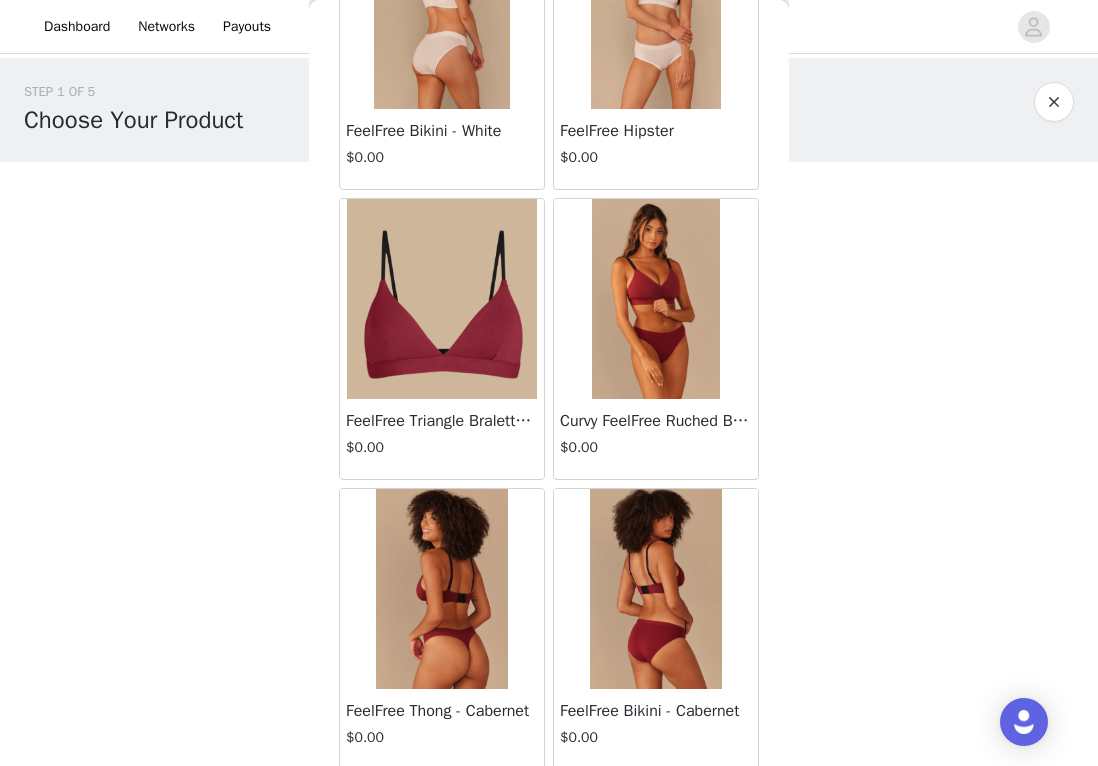click at bounding box center (442, 299) 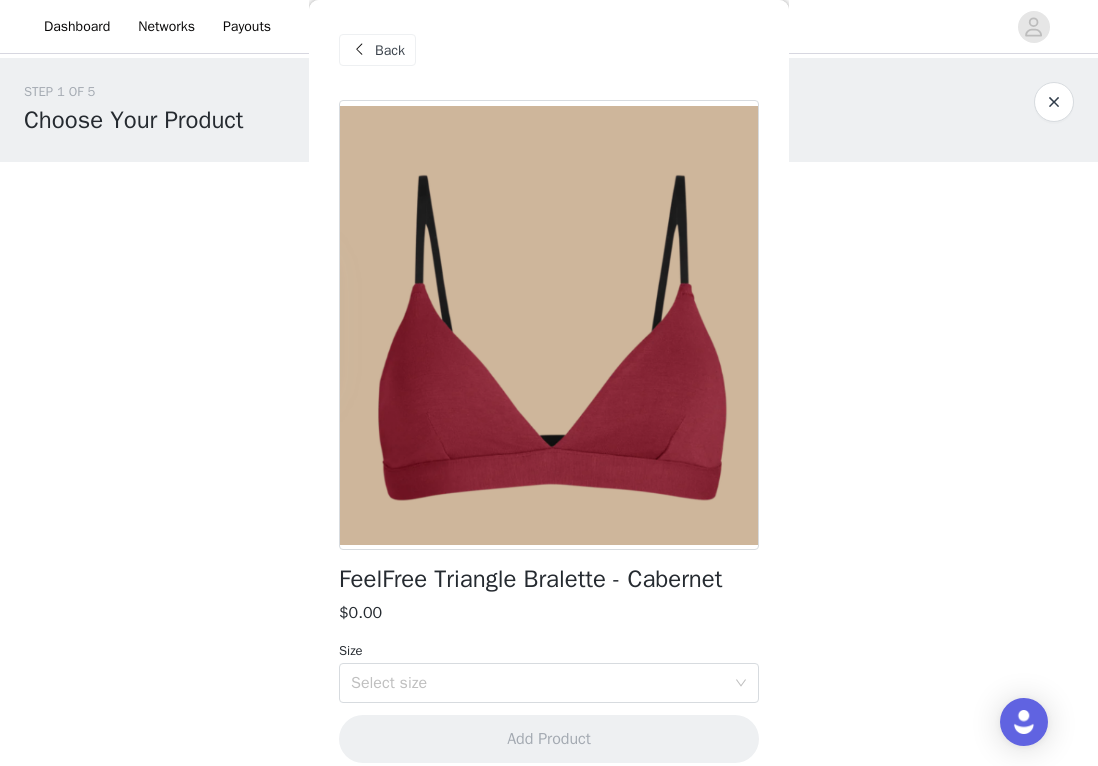 scroll, scrollTop: 20, scrollLeft: 0, axis: vertical 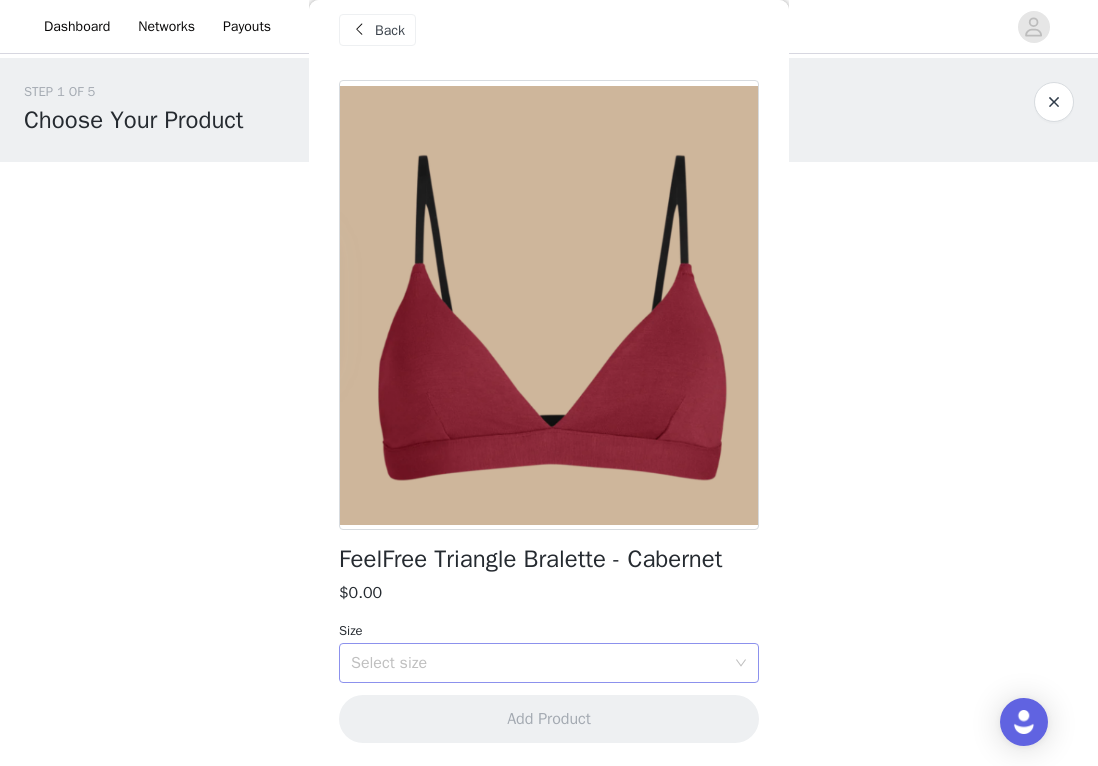 click on "Select size" at bounding box center (542, 663) 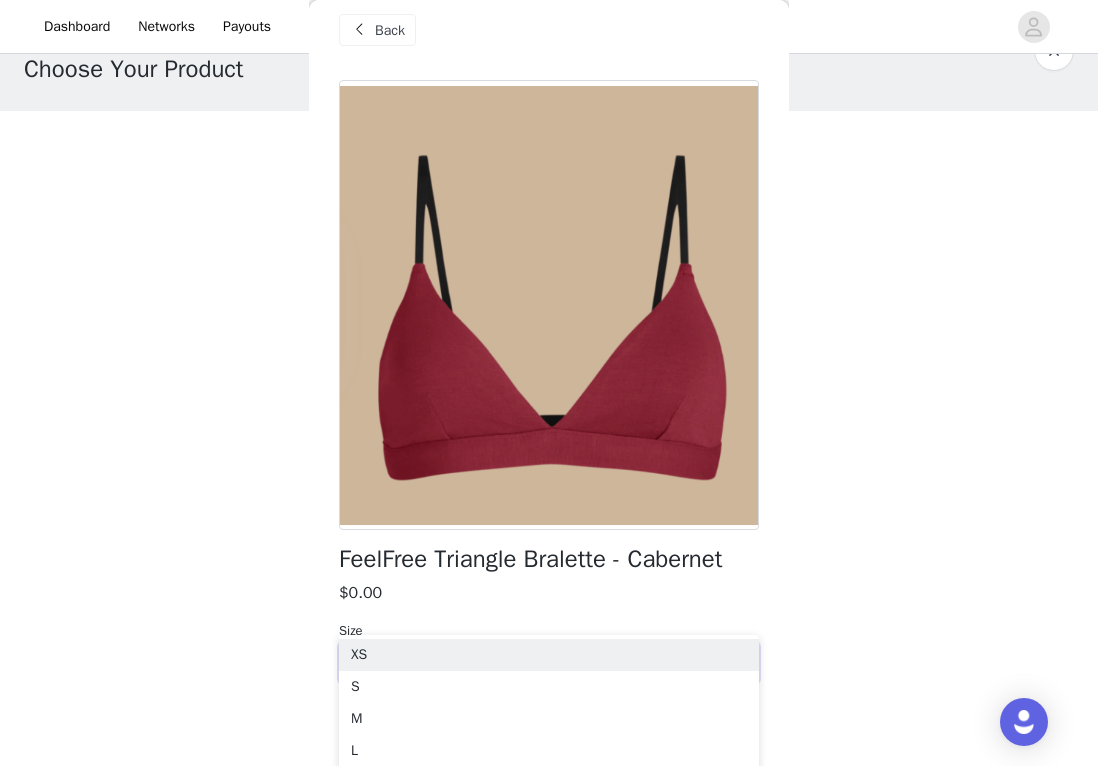 scroll, scrollTop: 68, scrollLeft: 0, axis: vertical 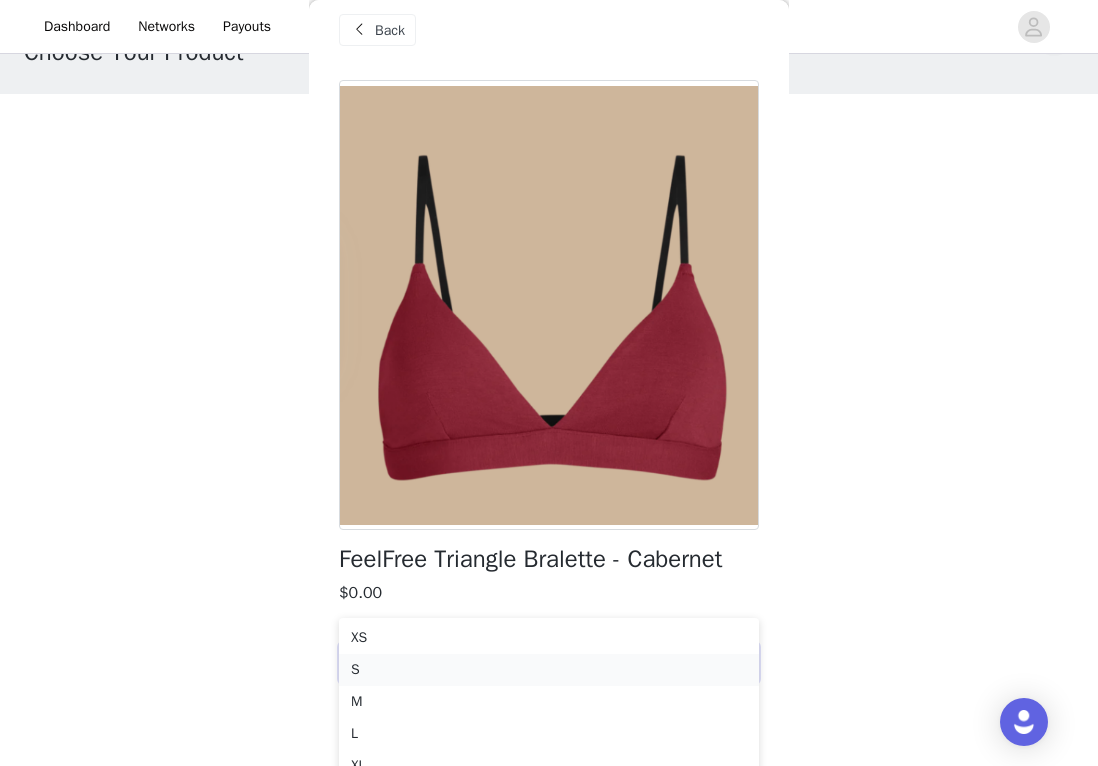 click on "S" at bounding box center (549, 670) 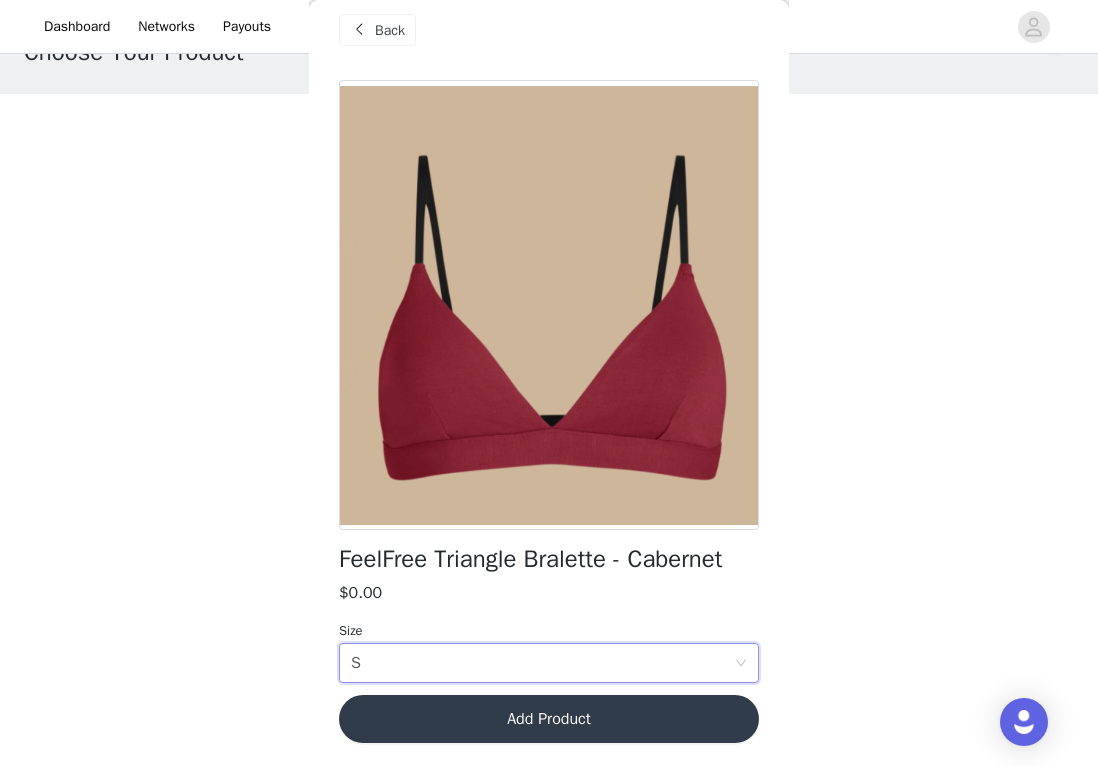 scroll, scrollTop: 0, scrollLeft: 0, axis: both 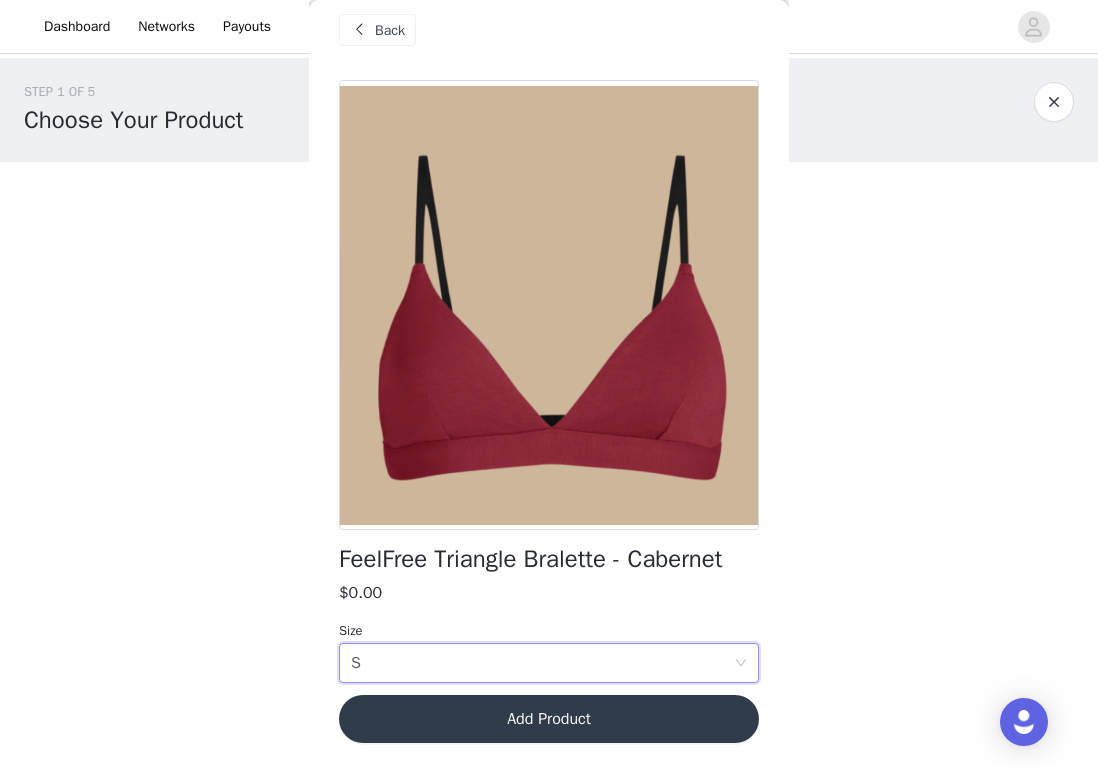 click on "Add Product" at bounding box center [549, 719] 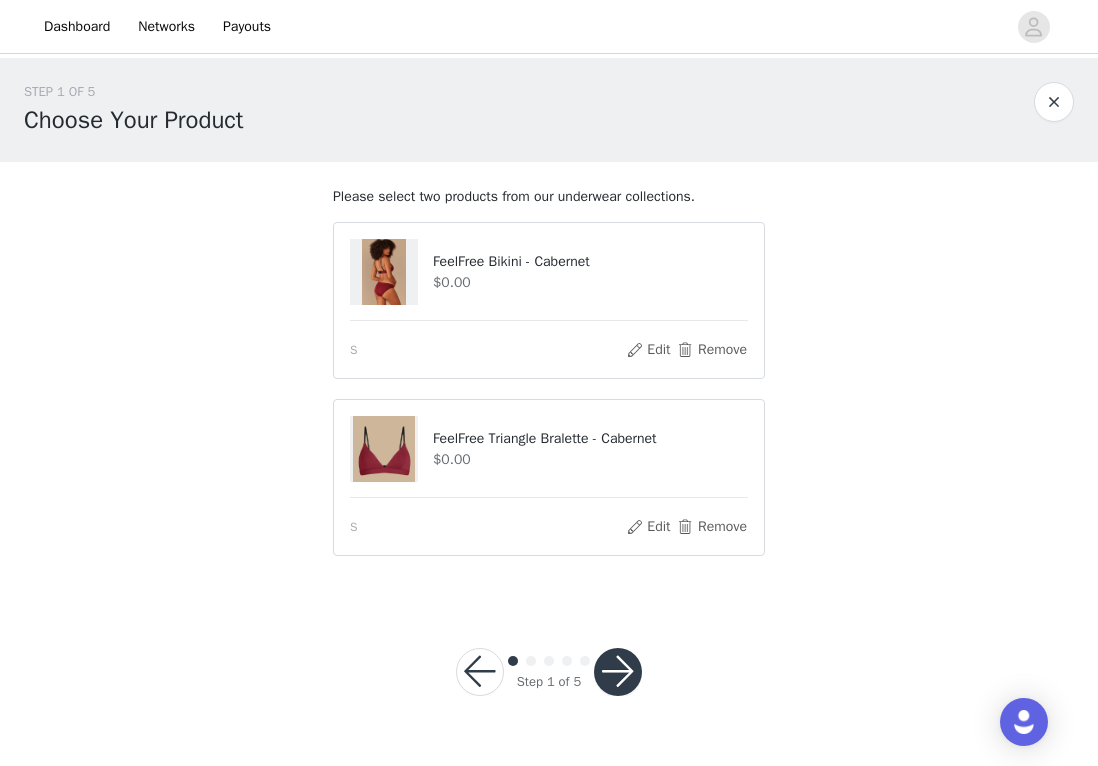 click at bounding box center (618, 672) 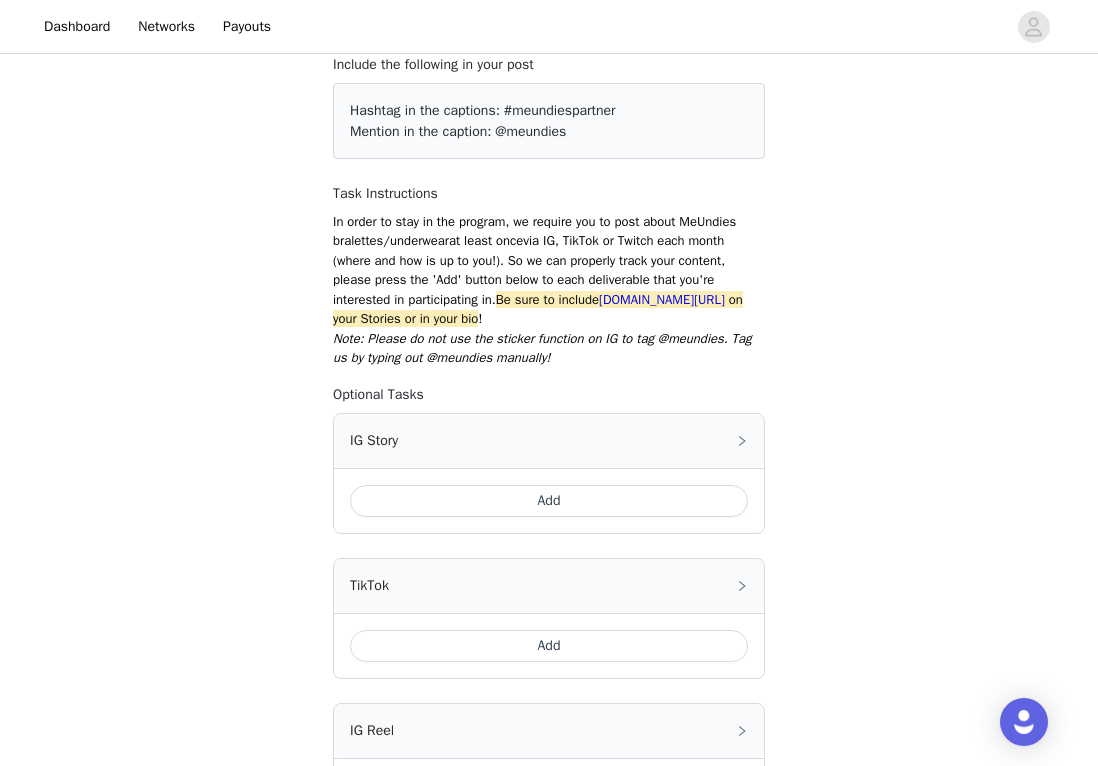 scroll, scrollTop: 146, scrollLeft: 0, axis: vertical 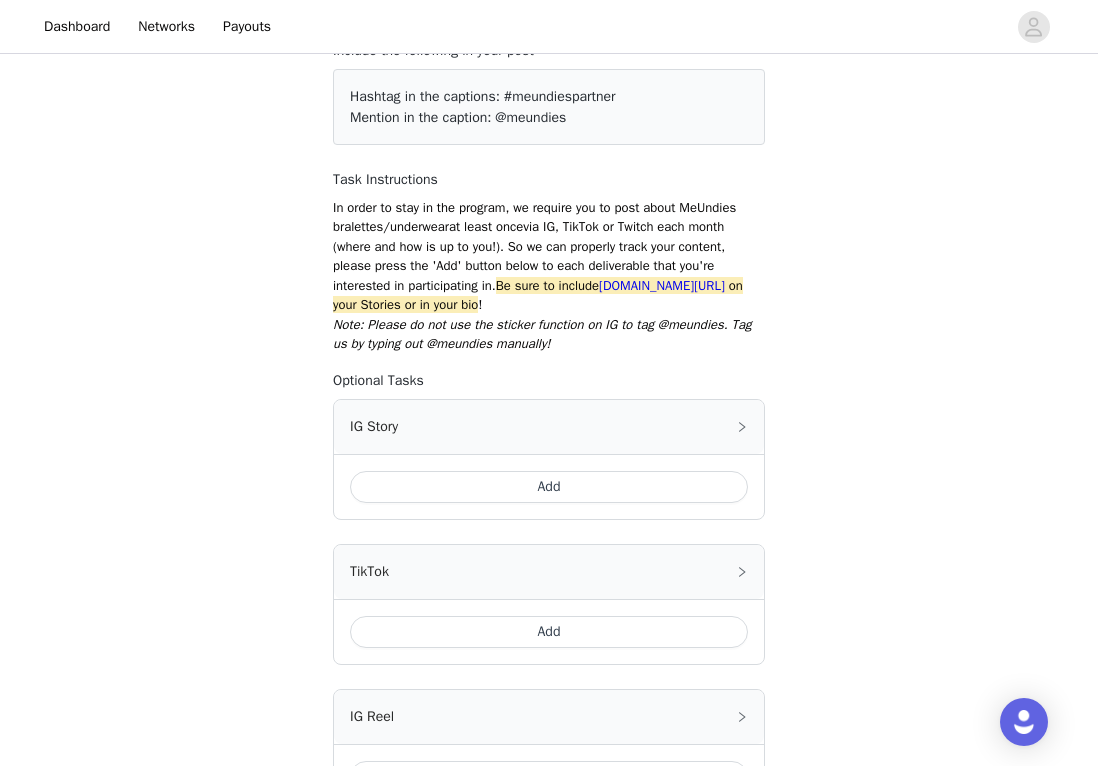 click on "Add" at bounding box center [549, 487] 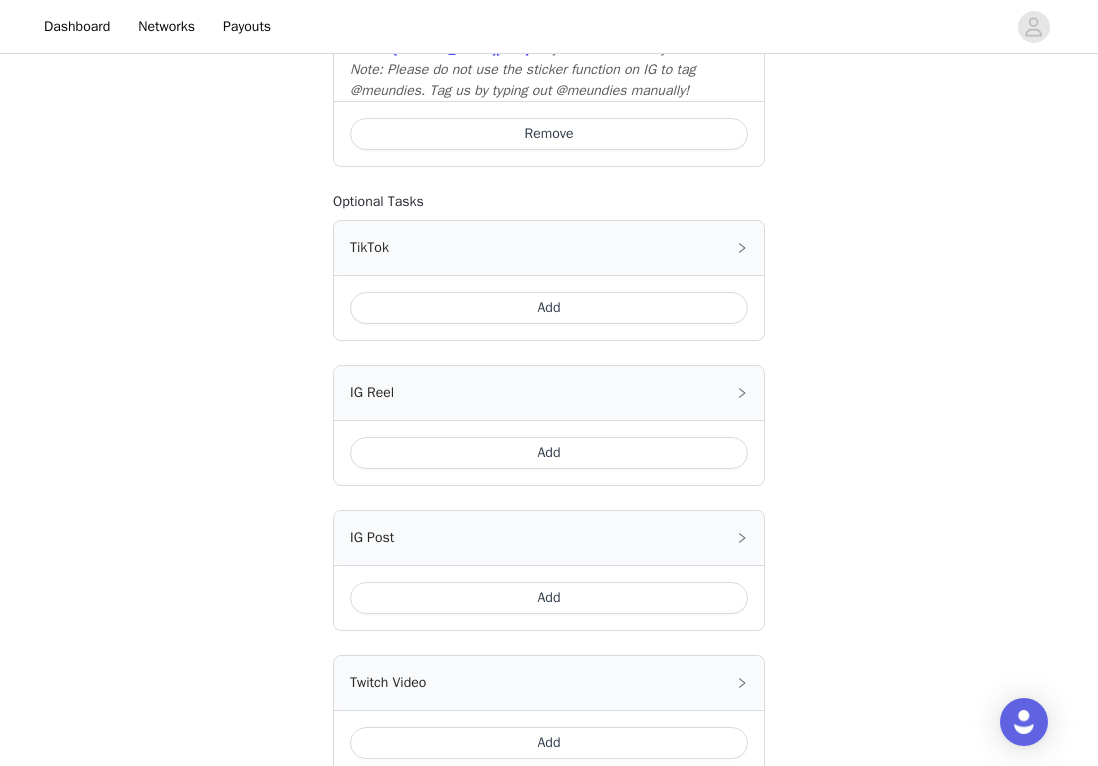 scroll, scrollTop: 880, scrollLeft: 0, axis: vertical 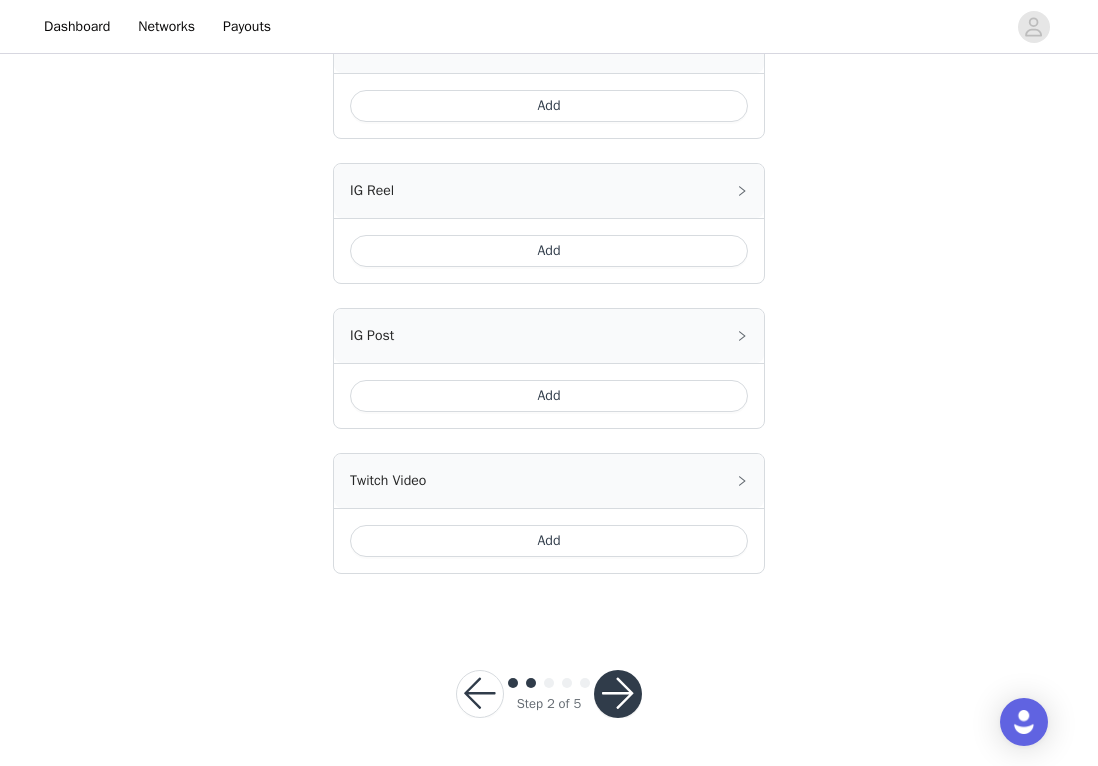 click at bounding box center [618, 694] 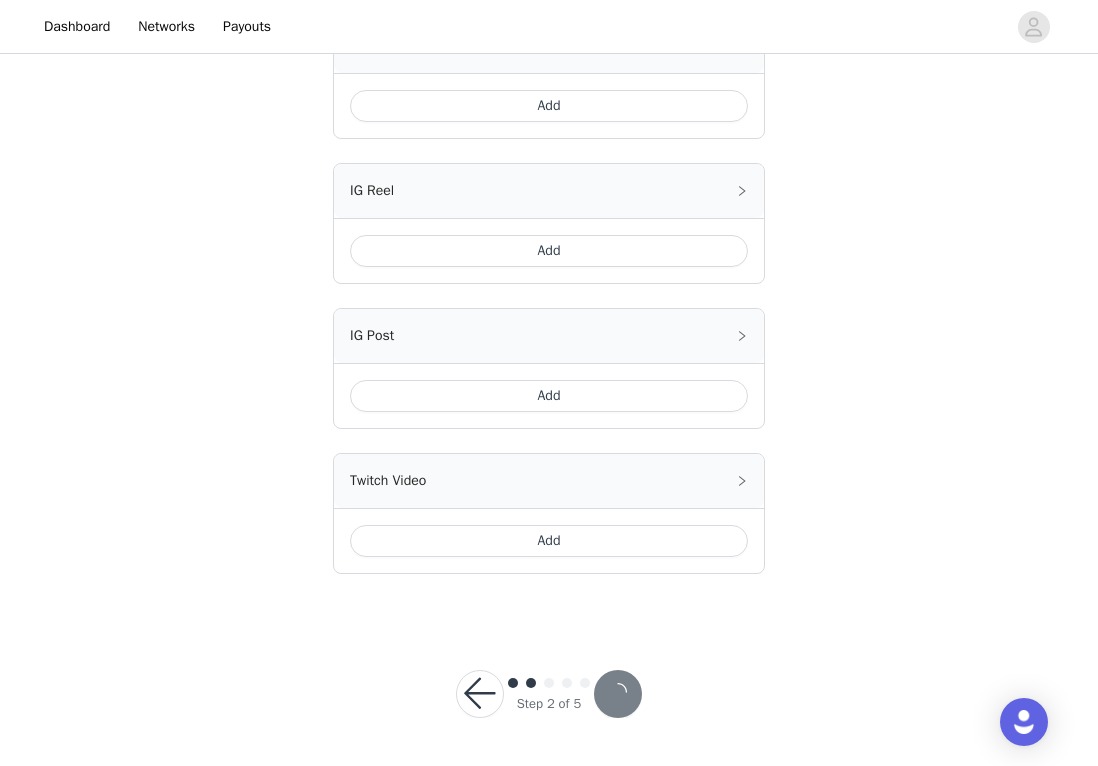scroll, scrollTop: 0, scrollLeft: 0, axis: both 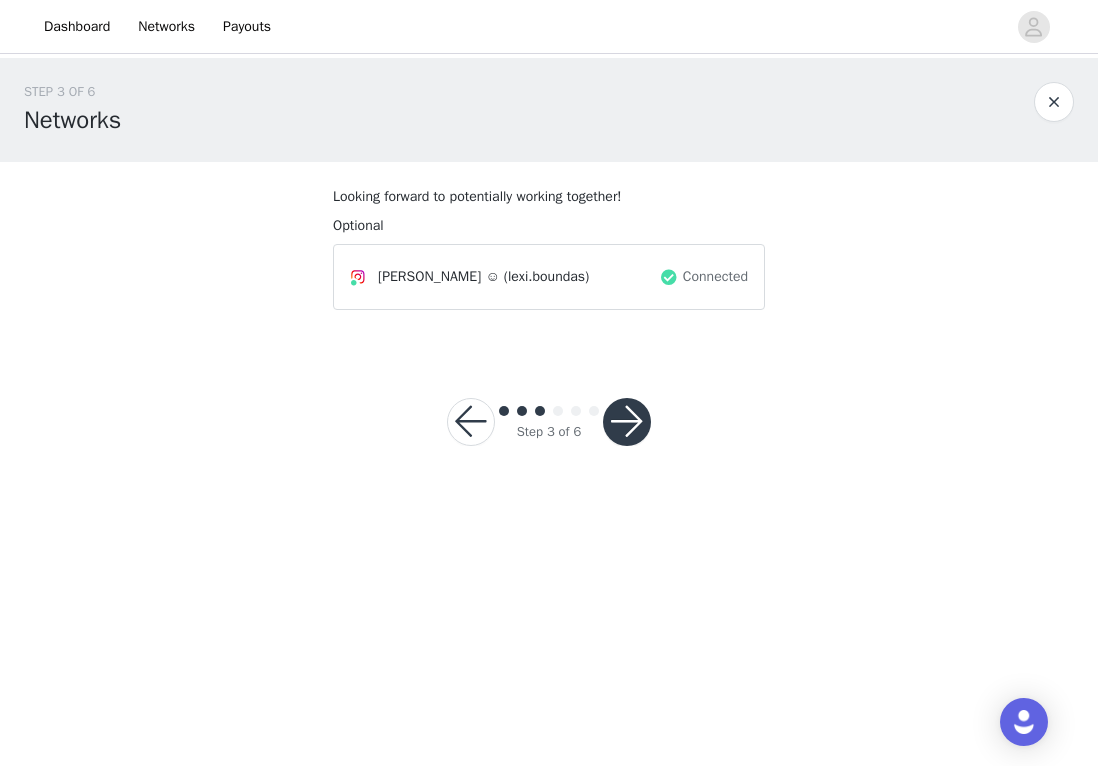 click at bounding box center [627, 422] 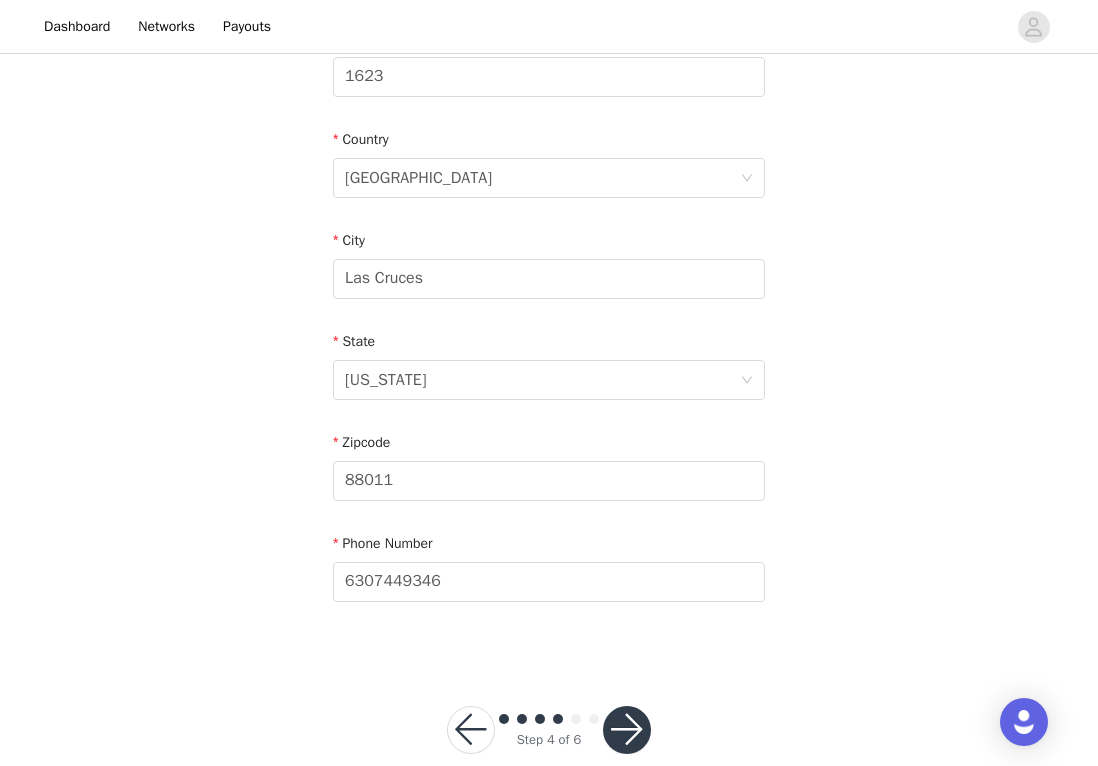 scroll, scrollTop: 597, scrollLeft: 0, axis: vertical 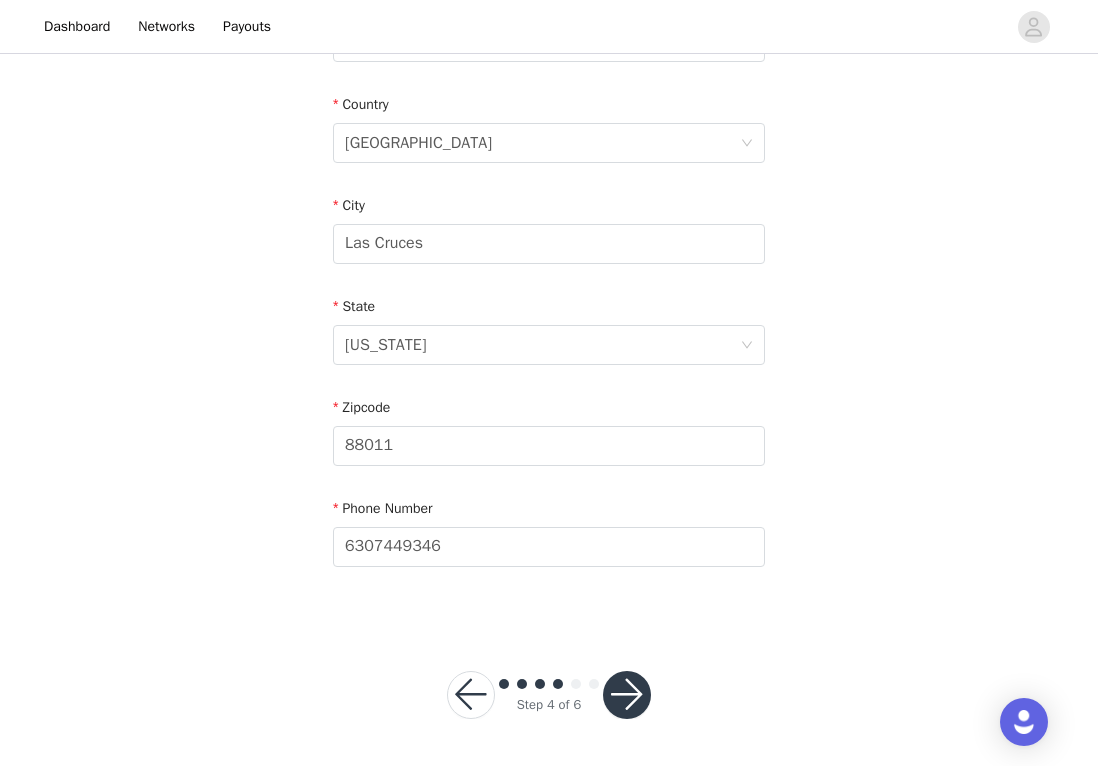 click at bounding box center [627, 695] 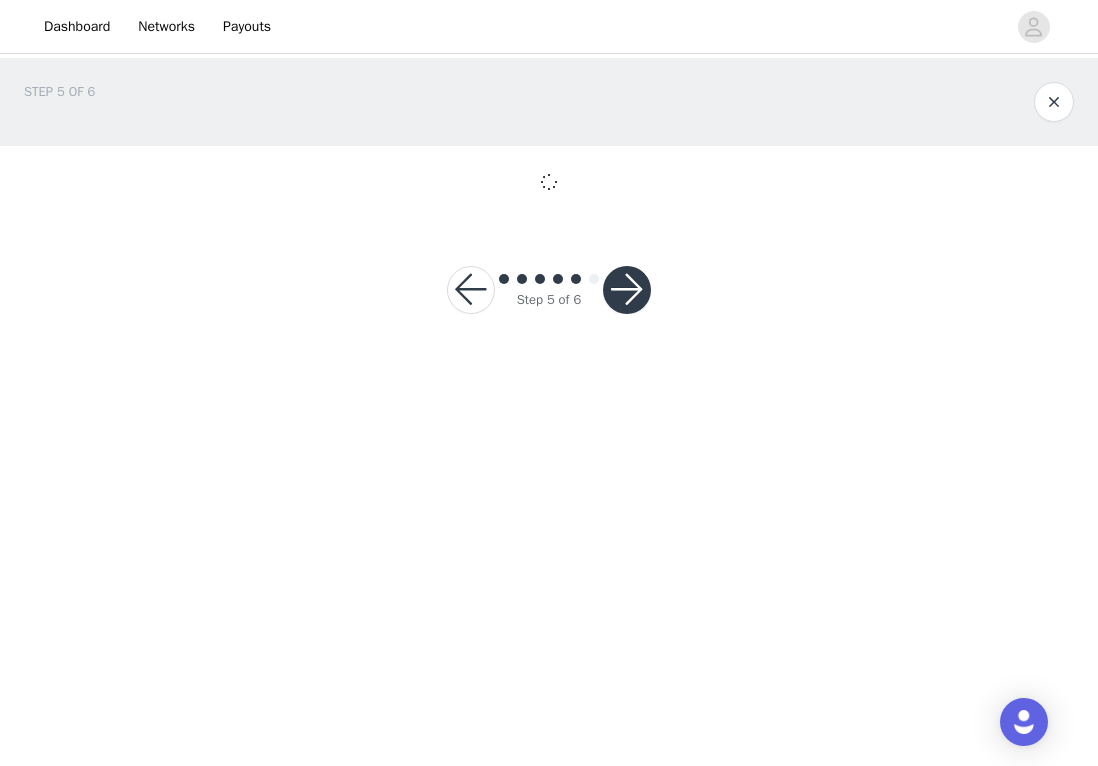 scroll, scrollTop: 0, scrollLeft: 0, axis: both 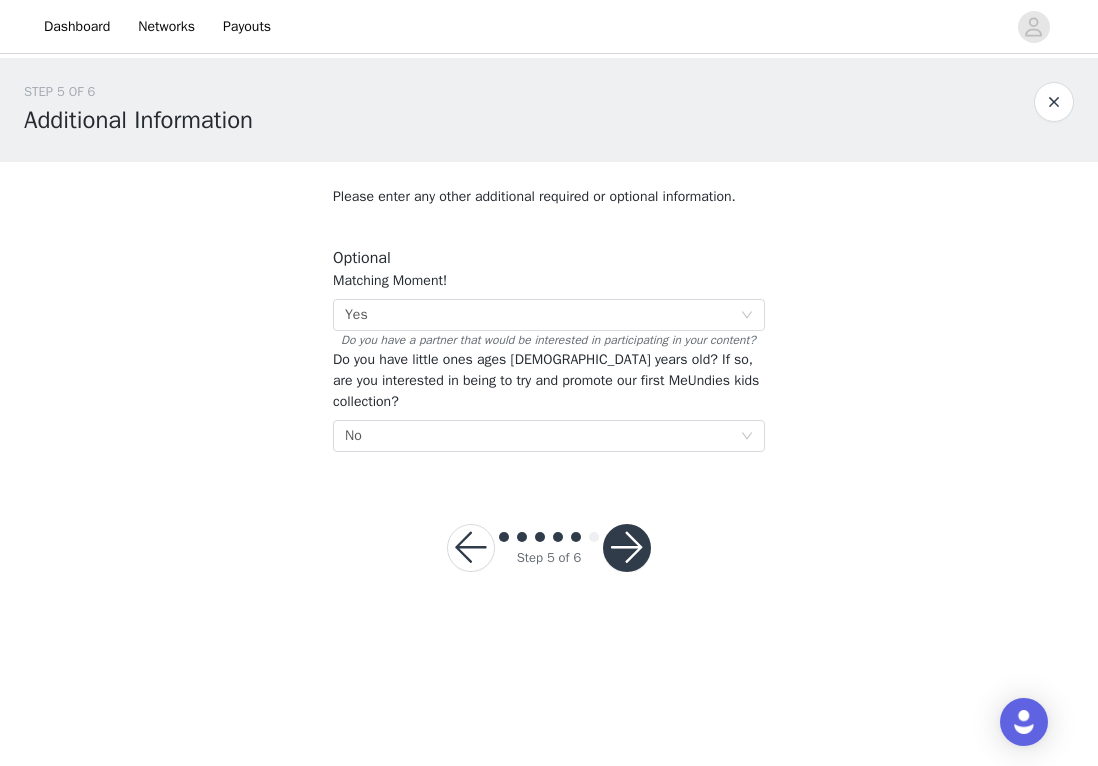 click at bounding box center (627, 548) 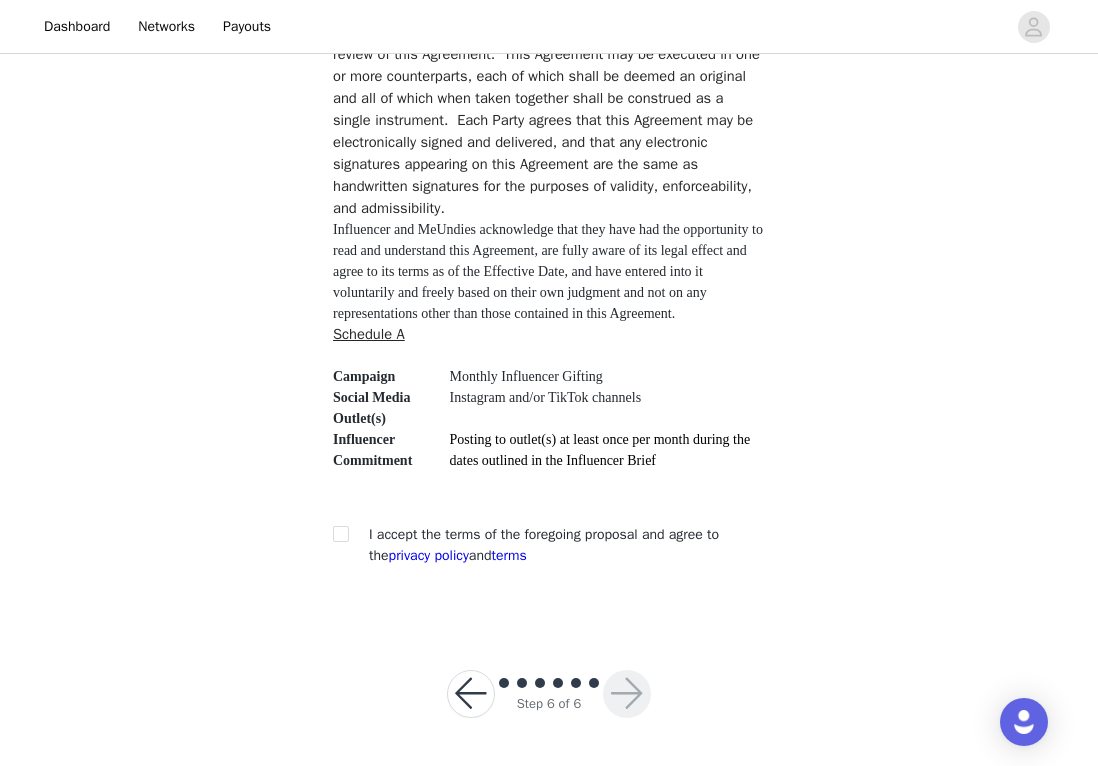 scroll, scrollTop: 5685, scrollLeft: 0, axis: vertical 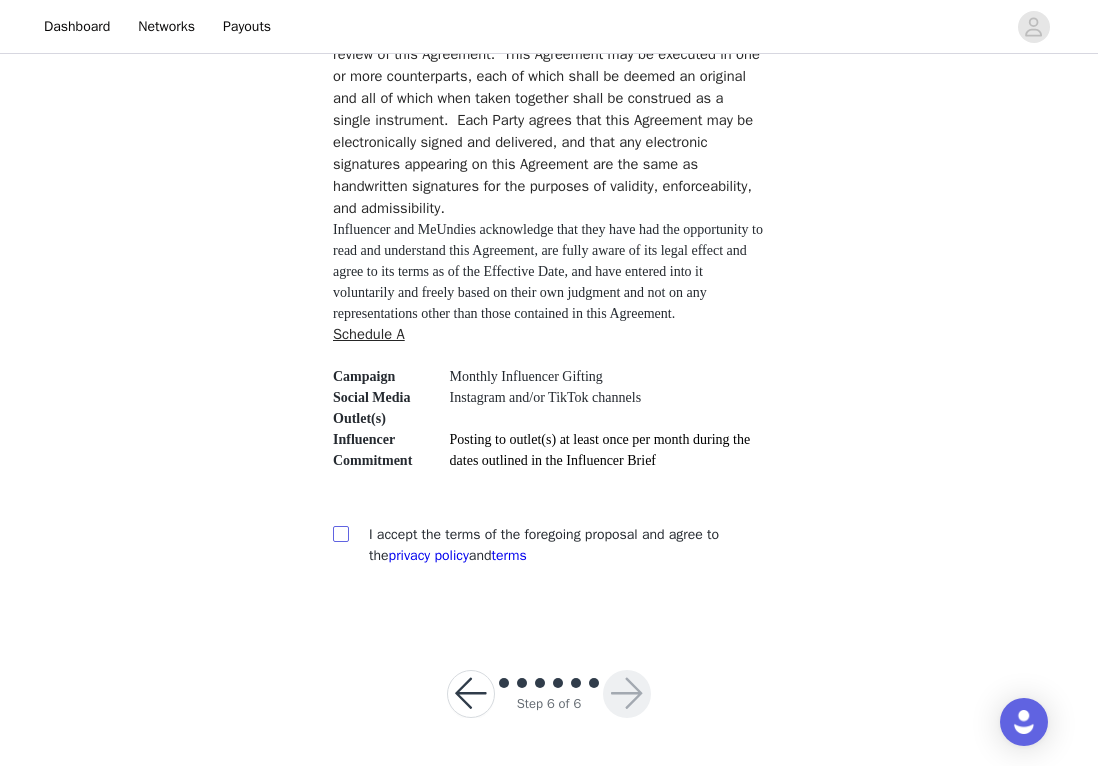 click at bounding box center (340, 533) 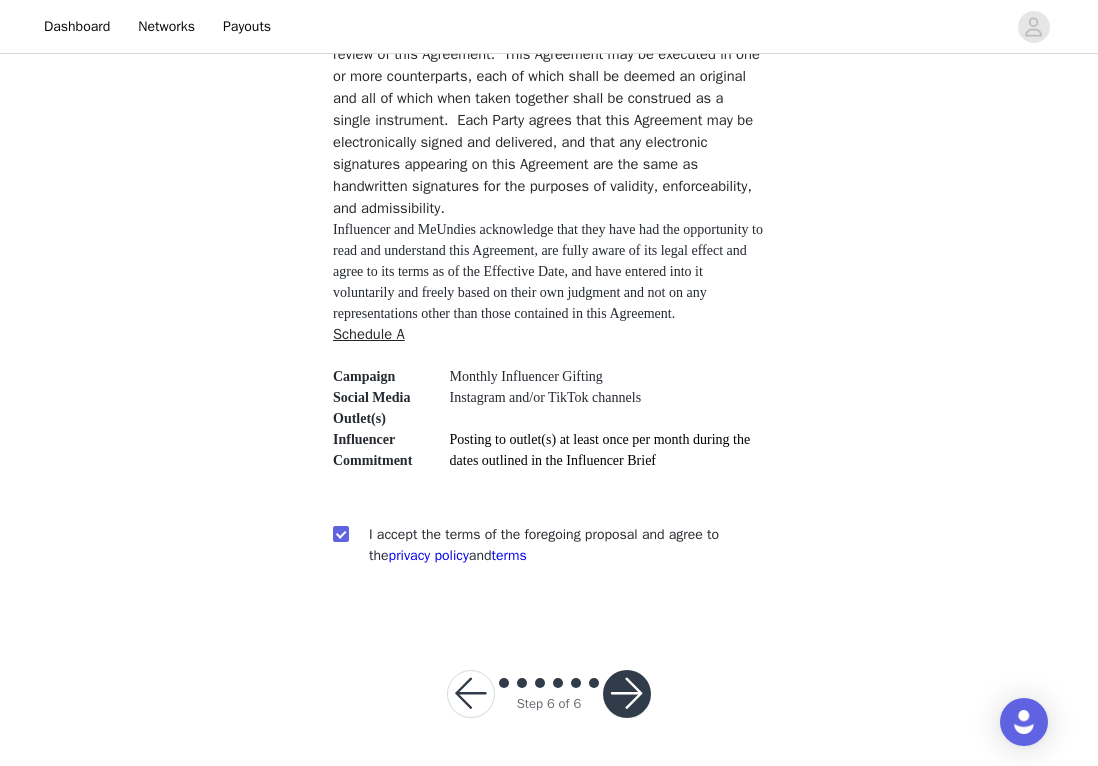 click at bounding box center (627, 694) 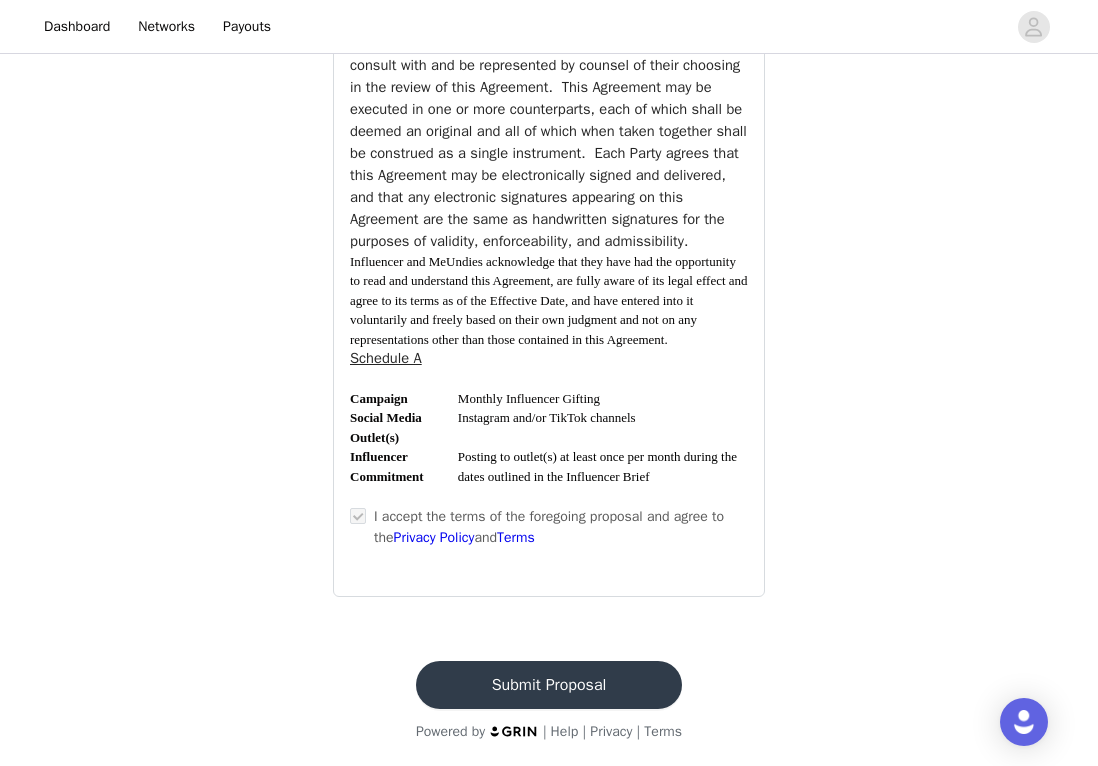 scroll, scrollTop: 7409, scrollLeft: 0, axis: vertical 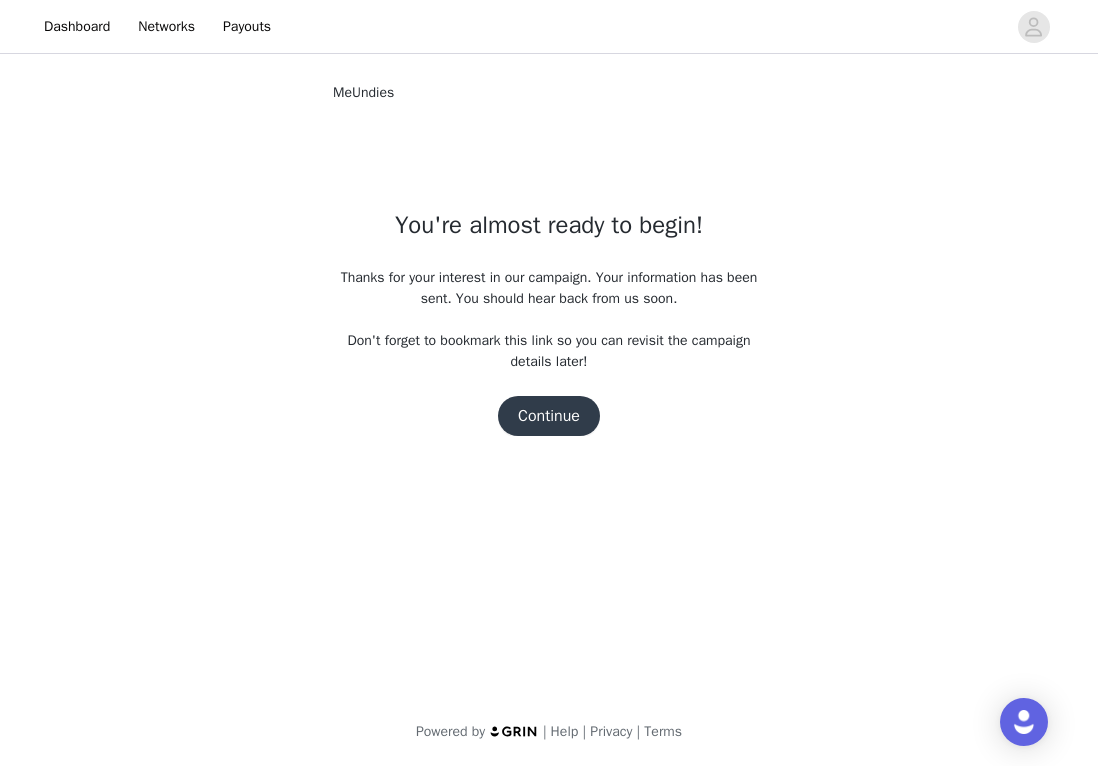 click on "Continue" at bounding box center [549, 416] 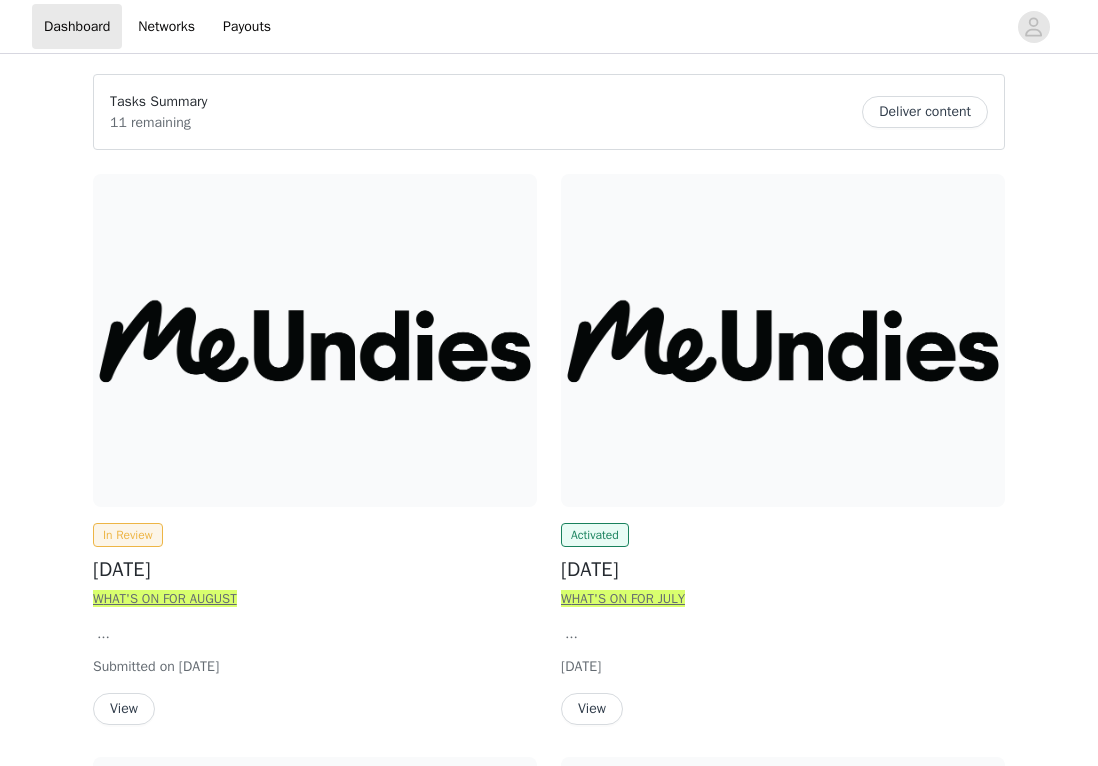 scroll, scrollTop: 0, scrollLeft: 0, axis: both 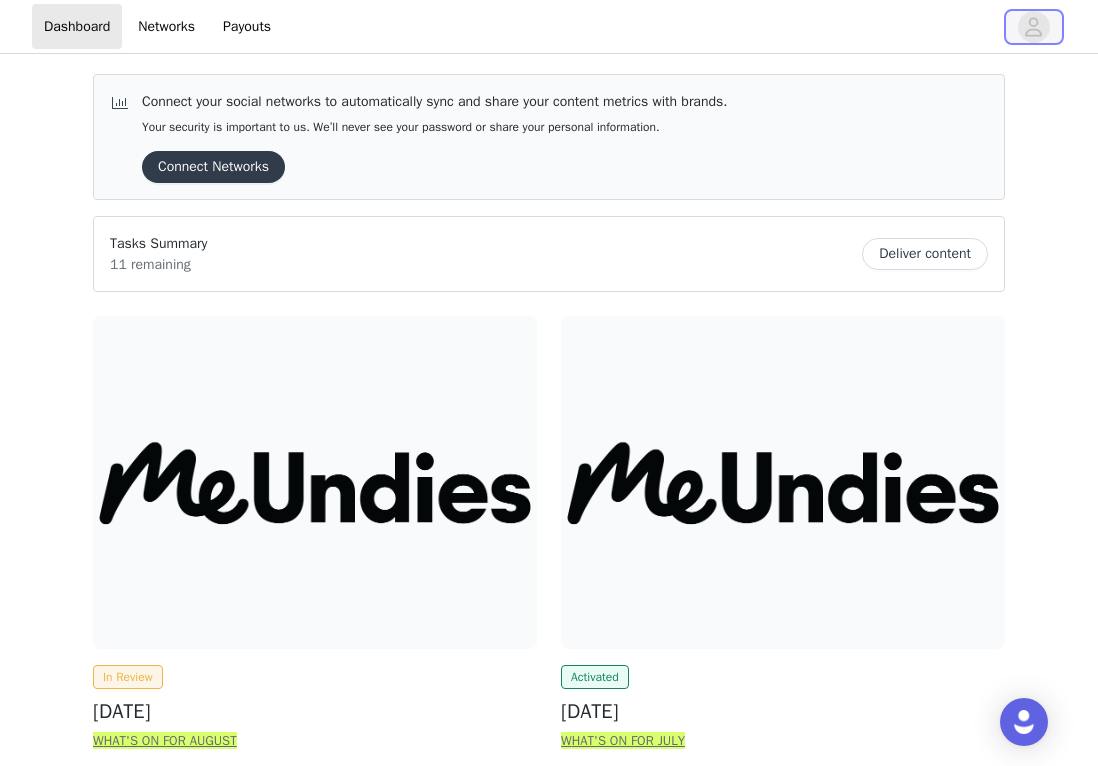 click at bounding box center (1034, 27) 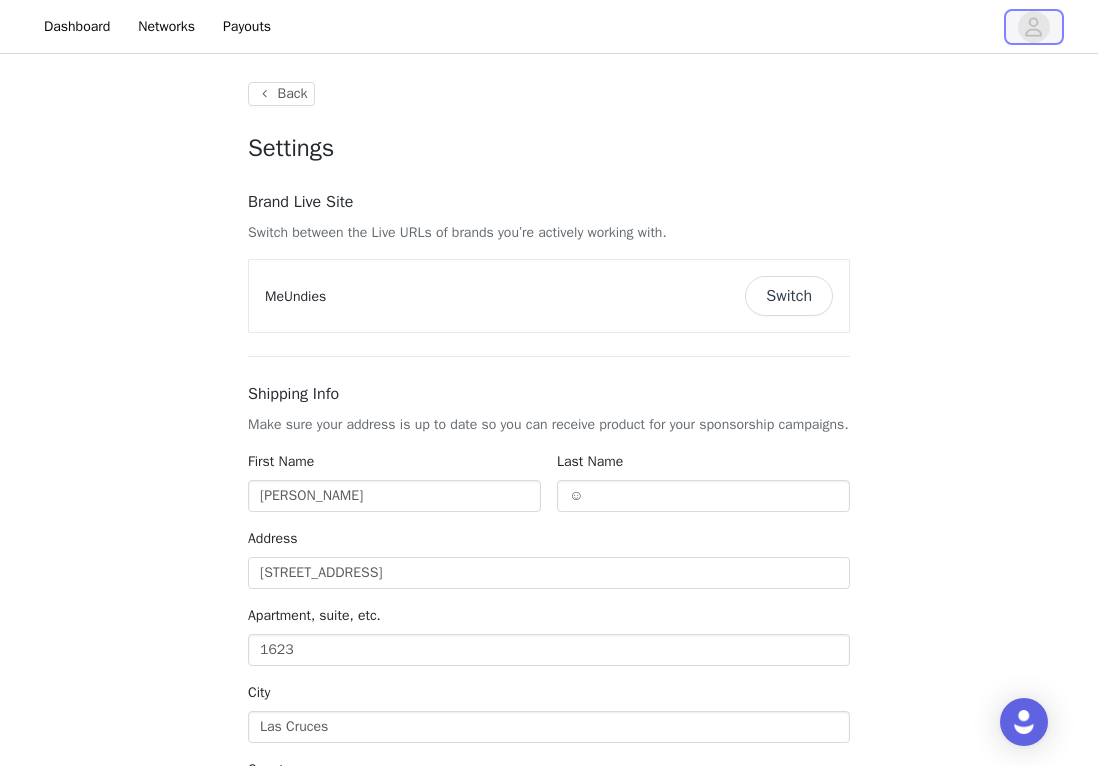 type on "+1 ([GEOGRAPHIC_DATA])" 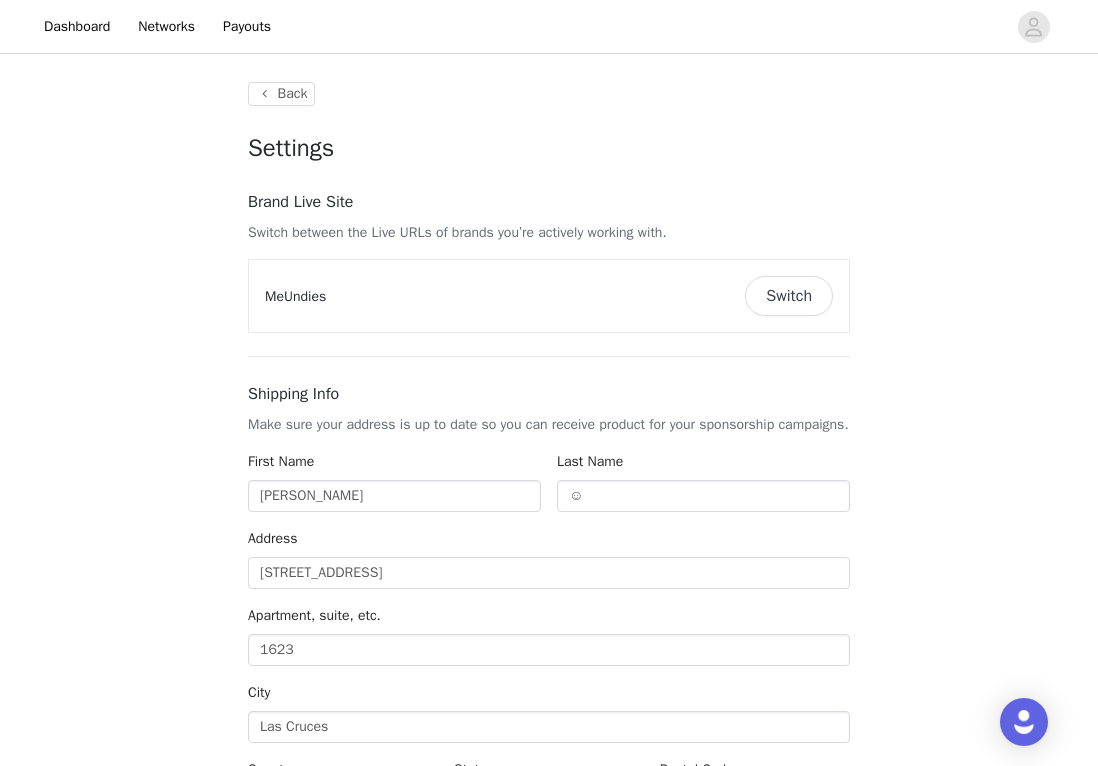 click on "Switch" at bounding box center (789, 296) 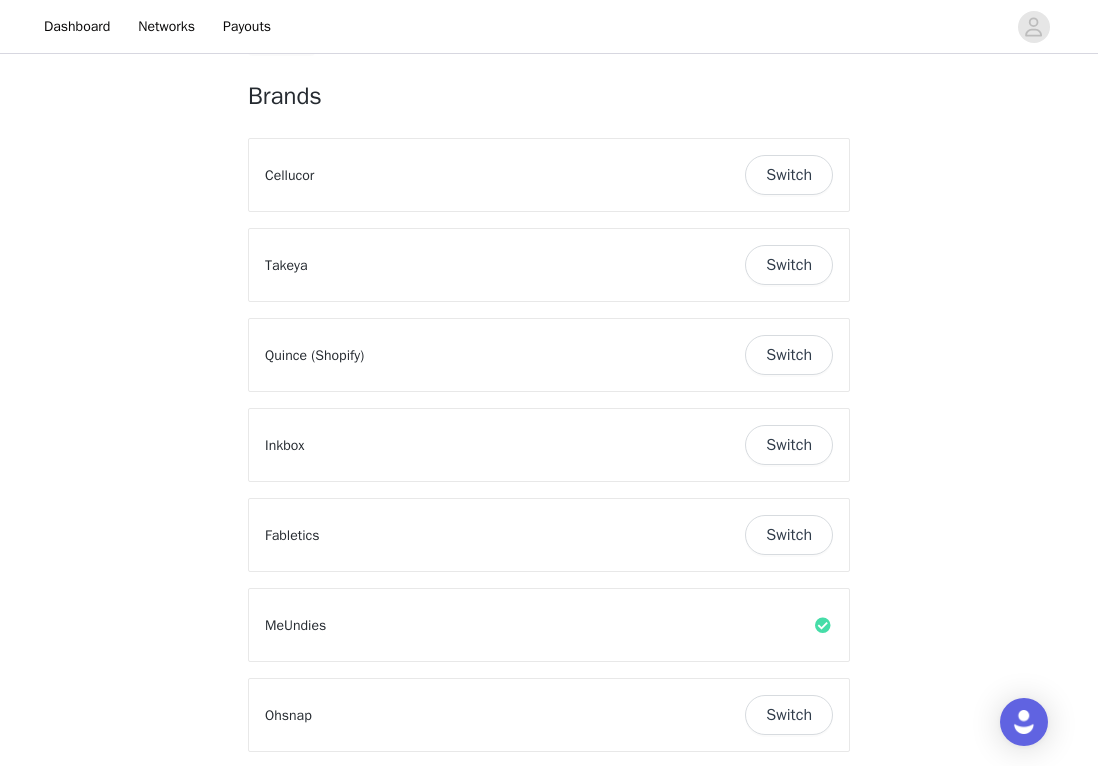 scroll, scrollTop: 55, scrollLeft: 0, axis: vertical 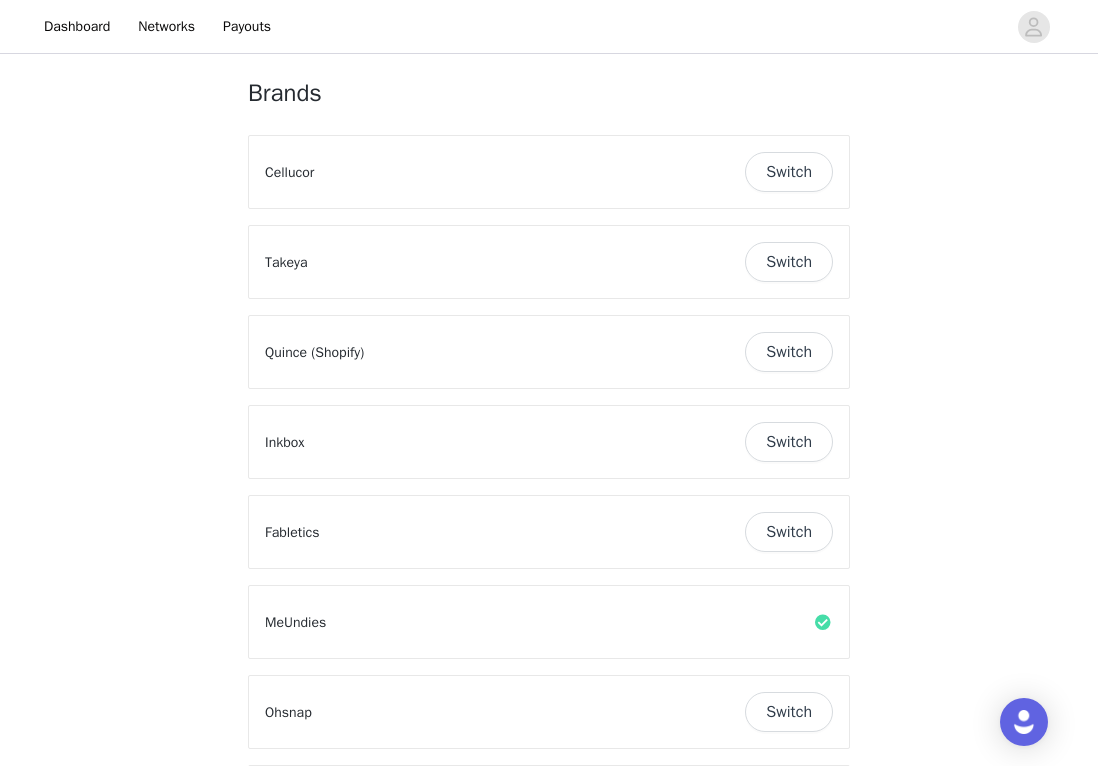 click on "Switch" at bounding box center (789, 532) 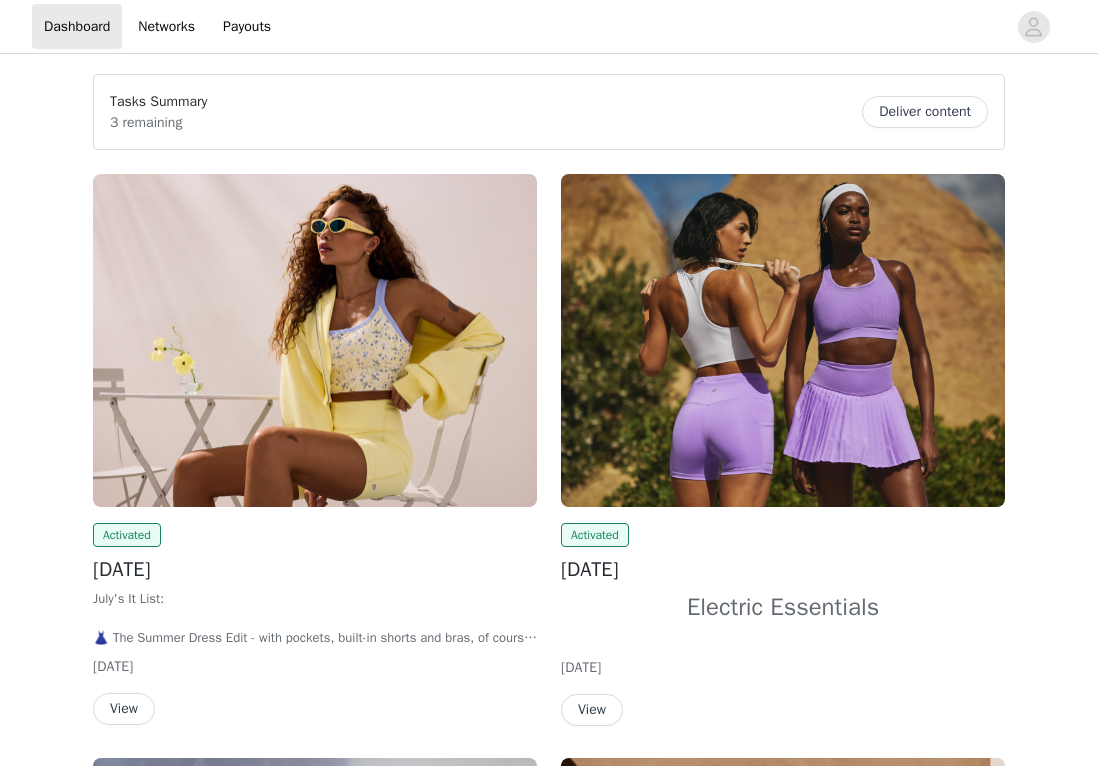 scroll, scrollTop: 0, scrollLeft: 0, axis: both 